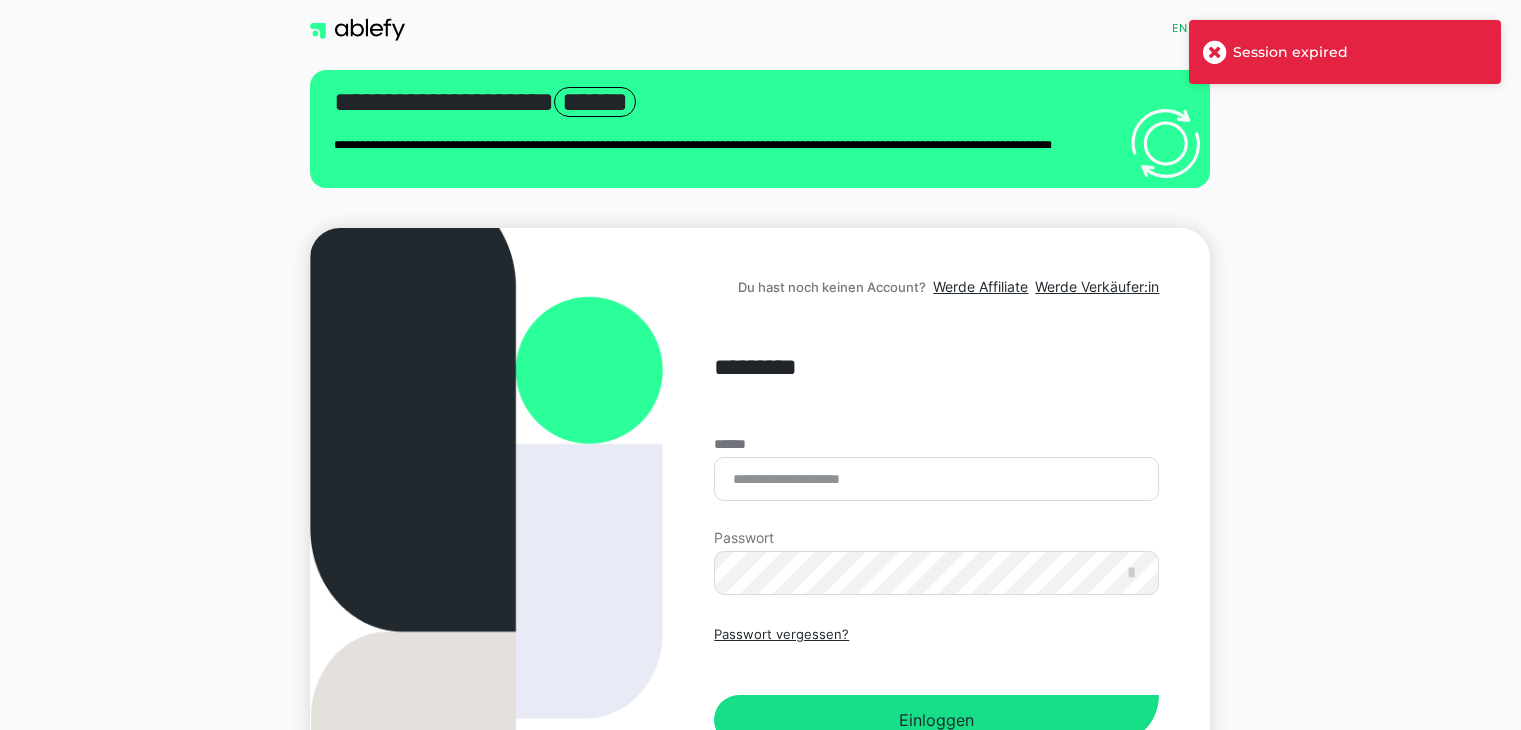 scroll, scrollTop: 0, scrollLeft: 0, axis: both 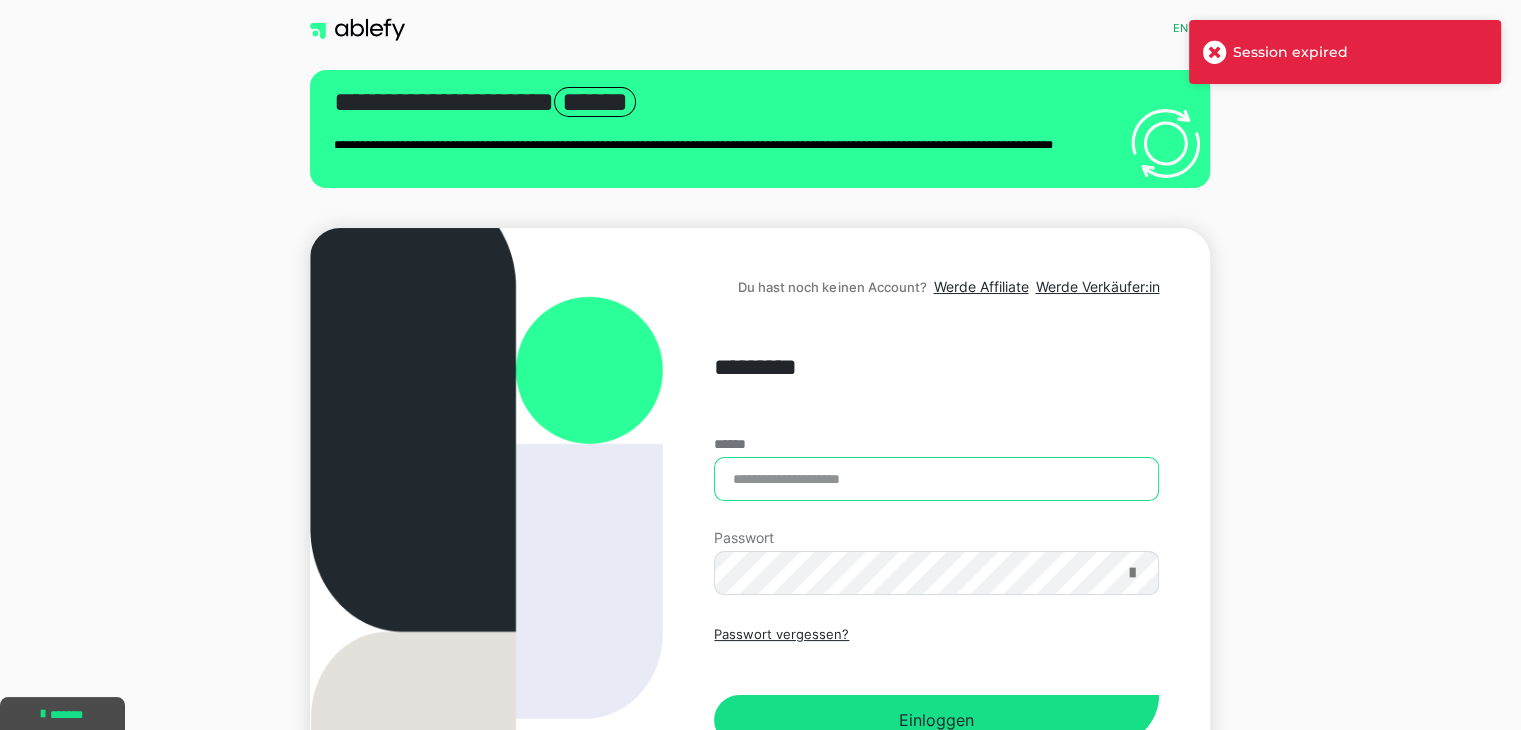 type on "**********" 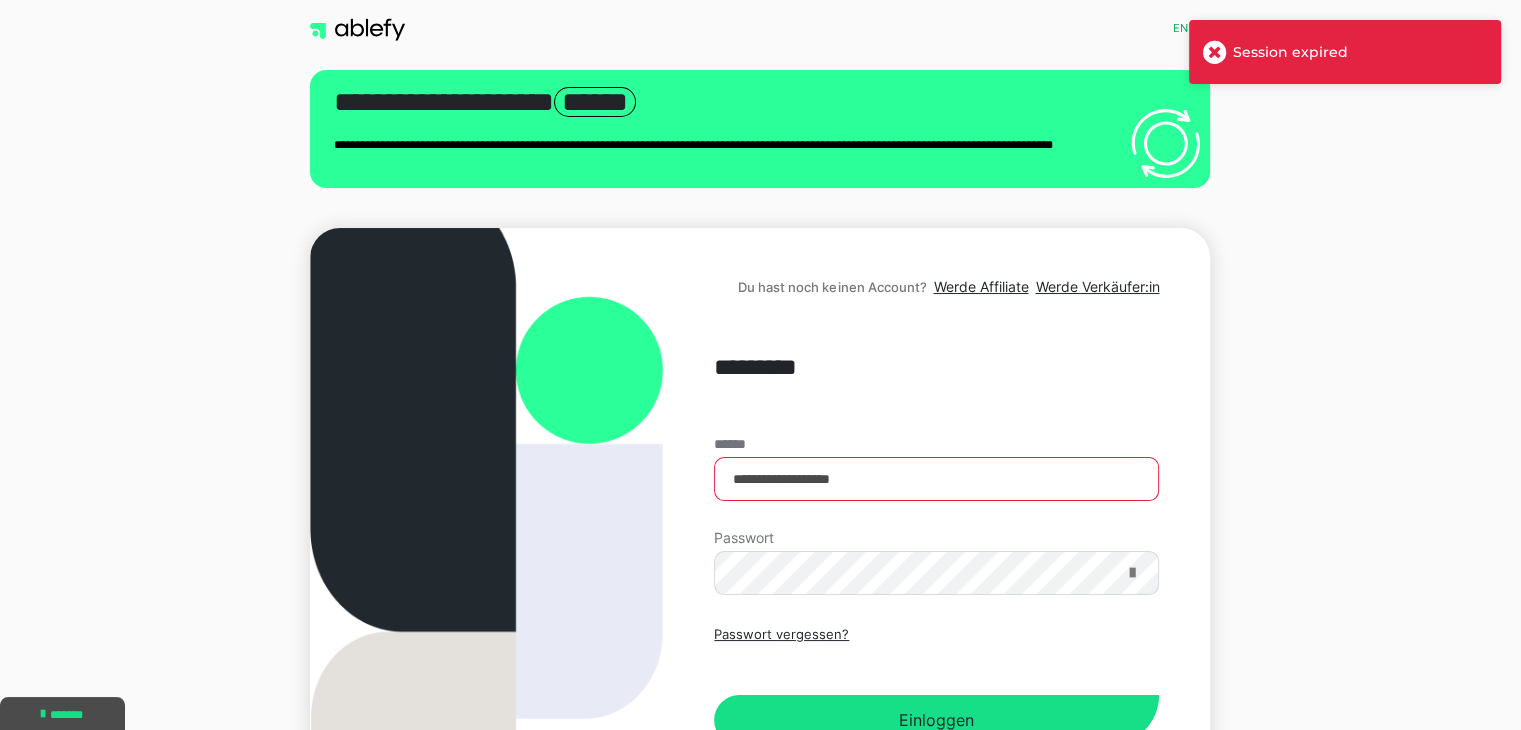 click at bounding box center (1131, 573) 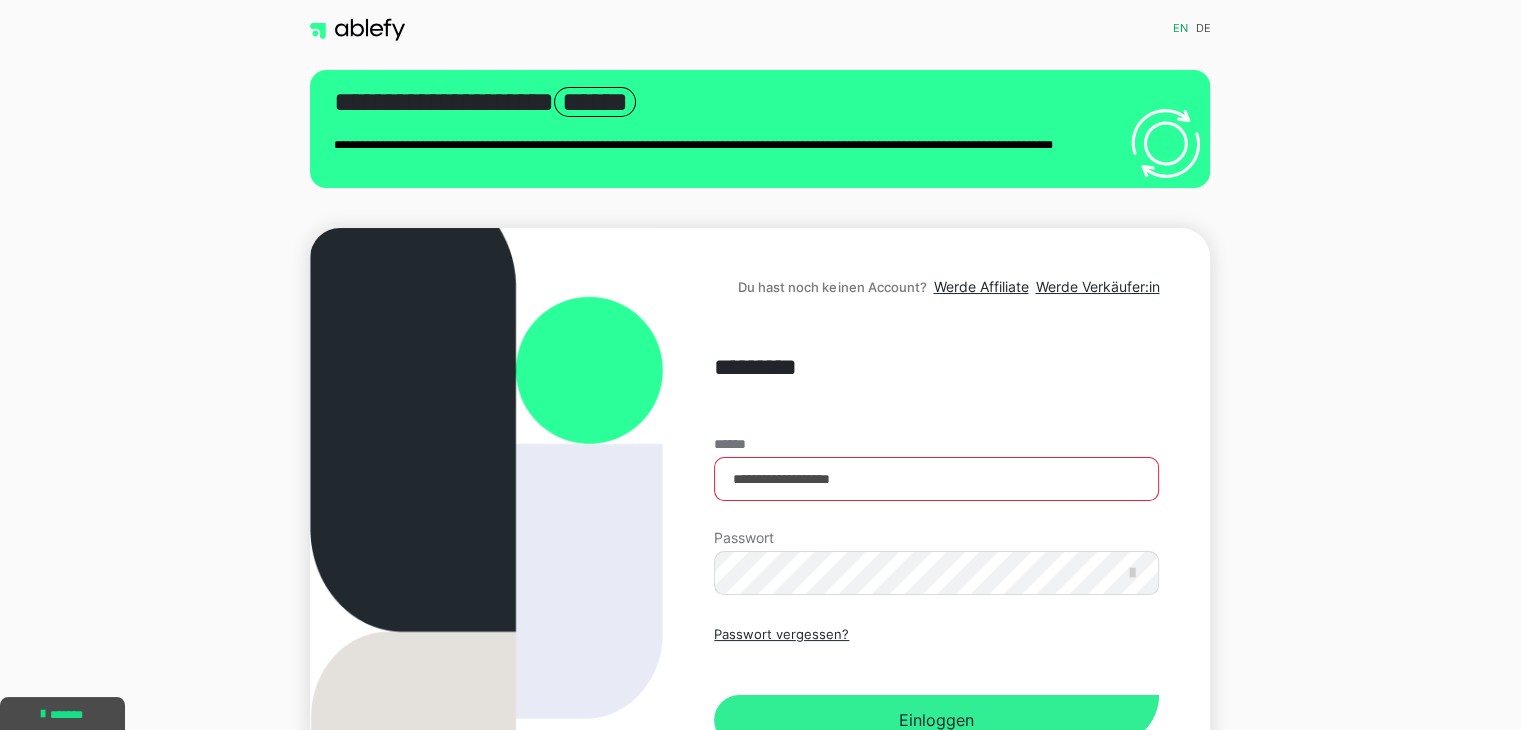 click on "Einloggen" at bounding box center [936, 720] 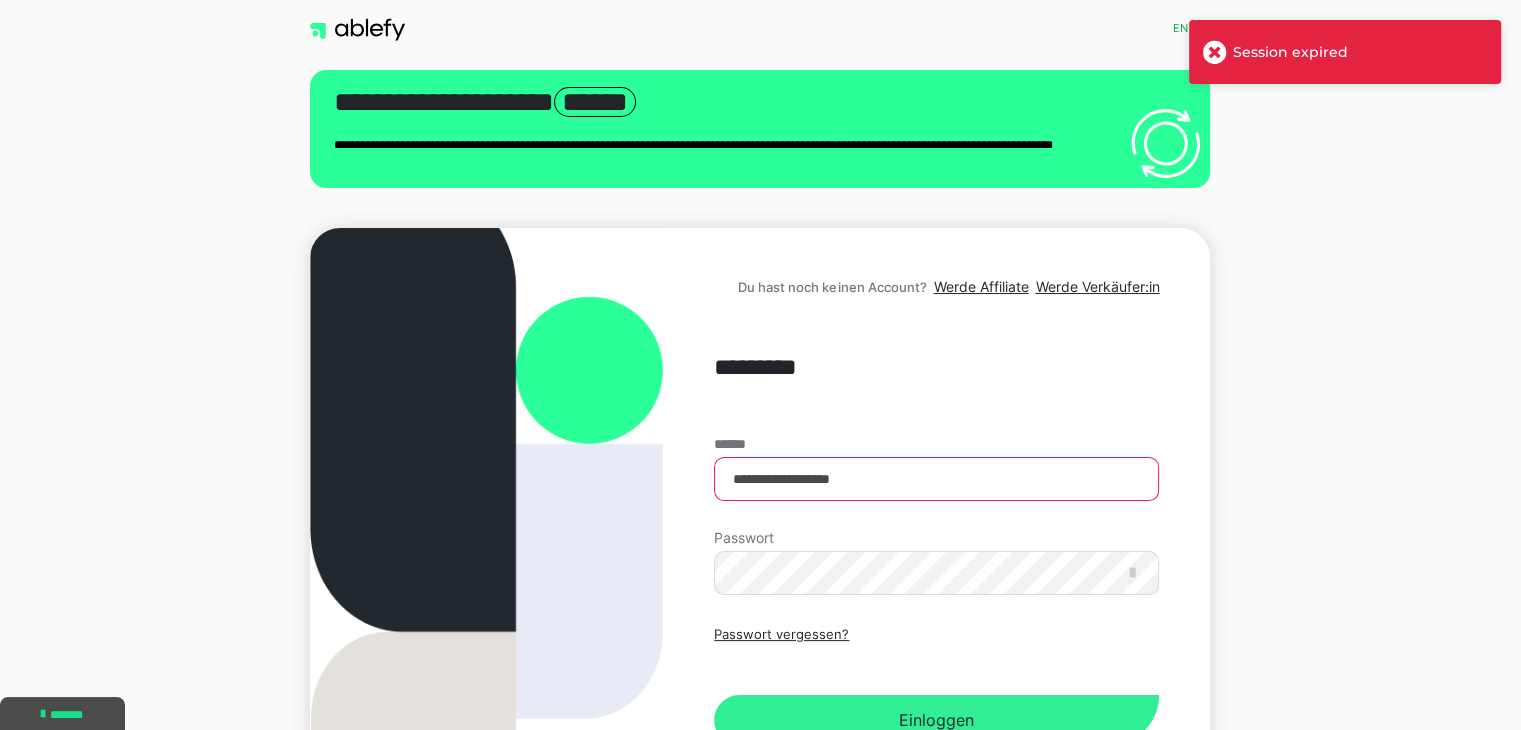 click on "Einloggen" at bounding box center (936, 720) 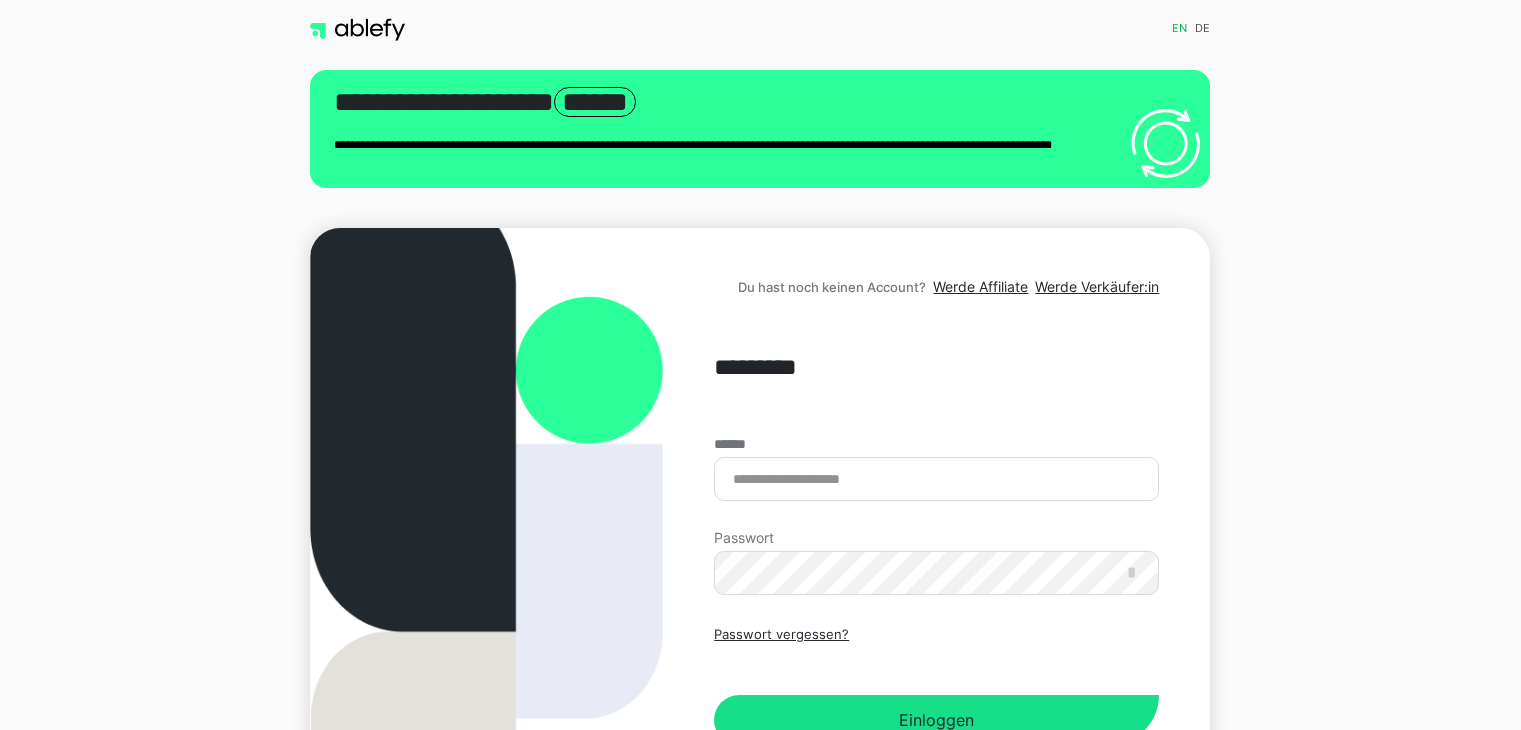 scroll, scrollTop: 0, scrollLeft: 0, axis: both 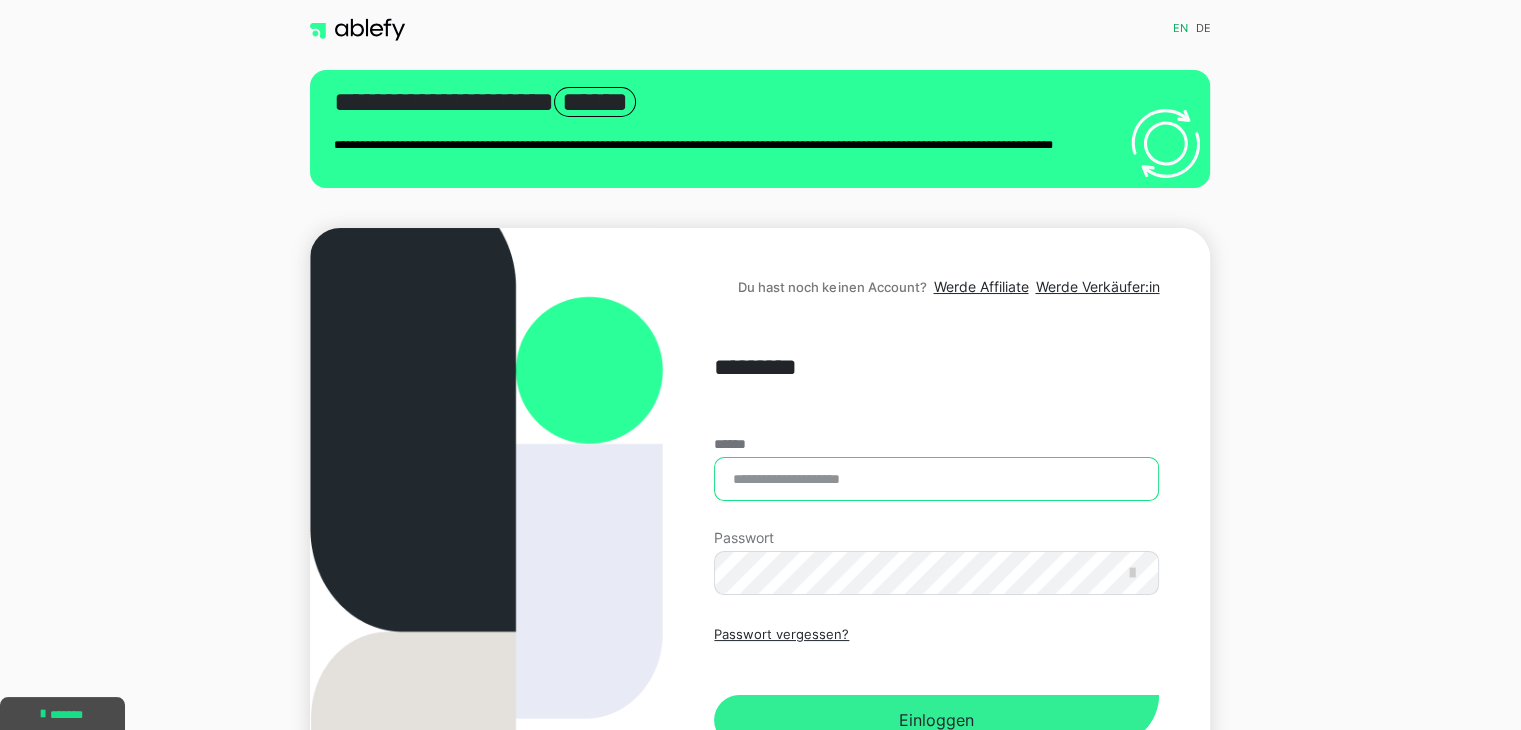 type on "**********" 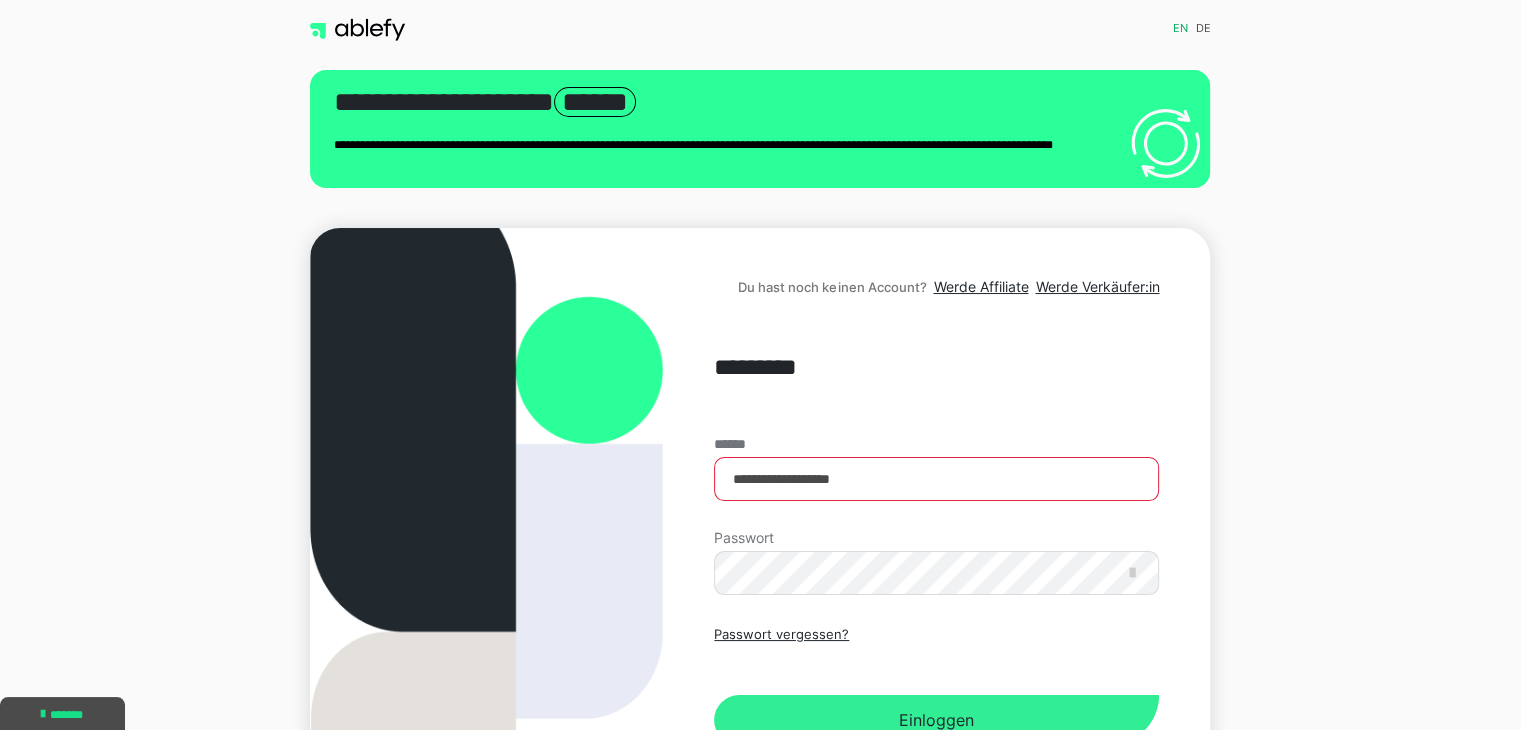 click on "Einloggen" at bounding box center (936, 720) 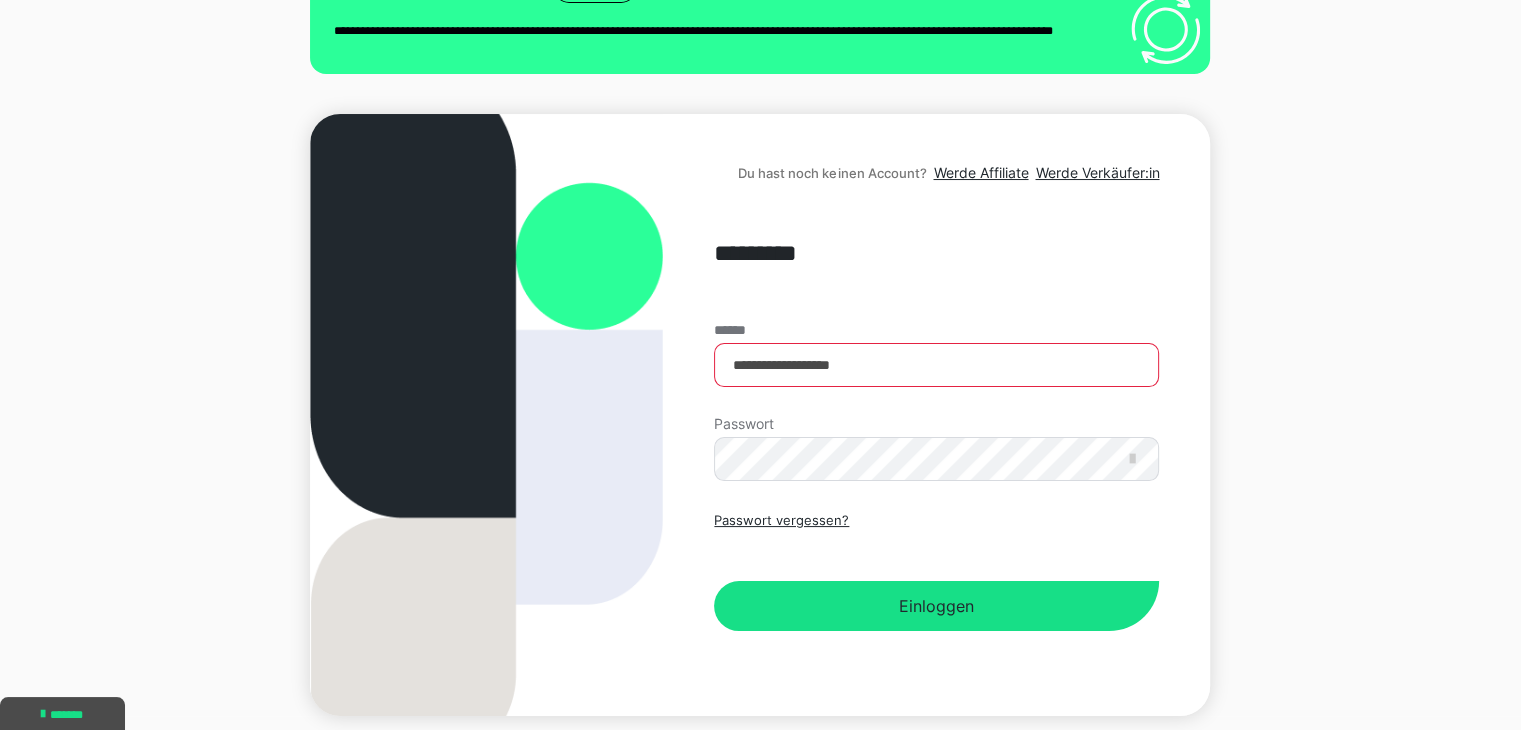 scroll, scrollTop: 115, scrollLeft: 0, axis: vertical 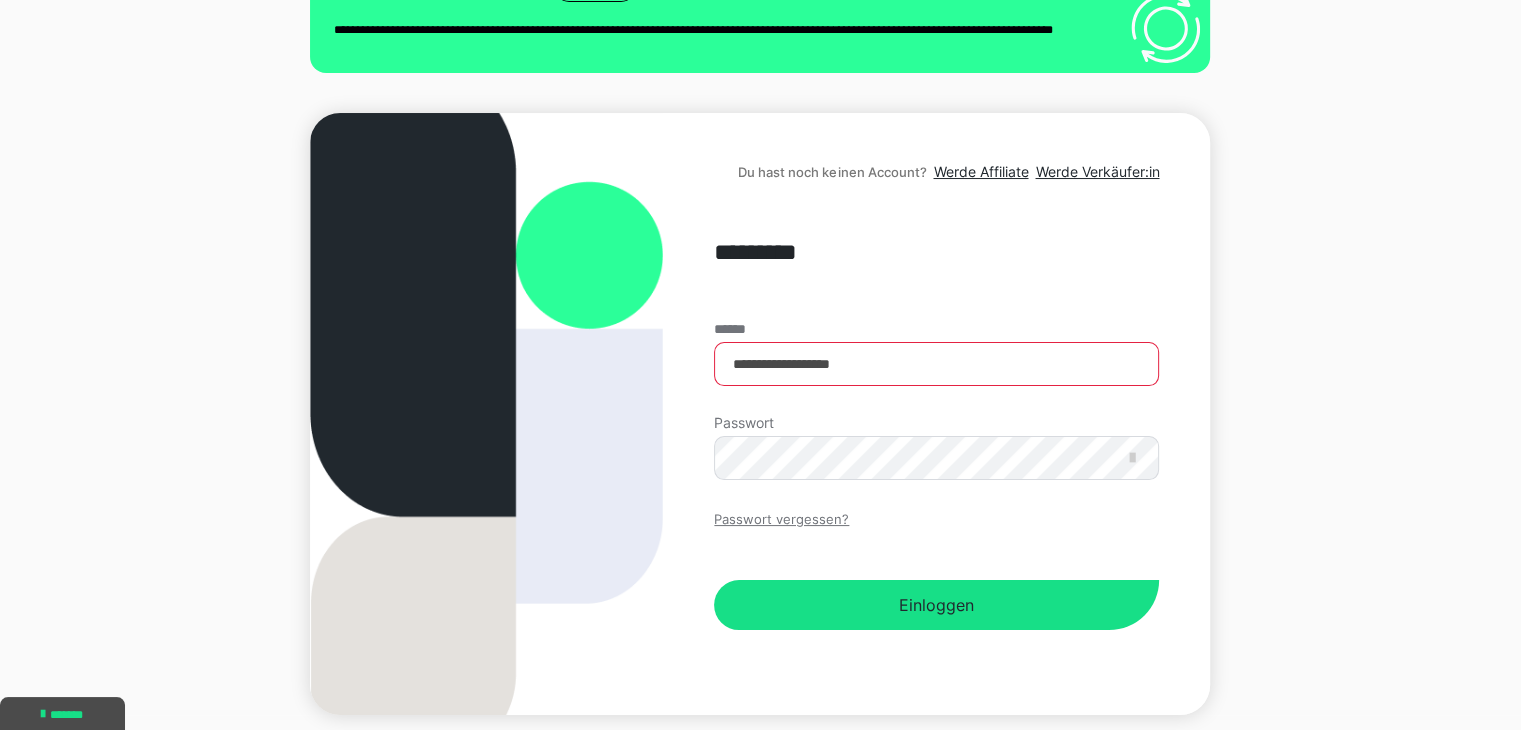 click on "Passwort vergessen?" at bounding box center [781, 520] 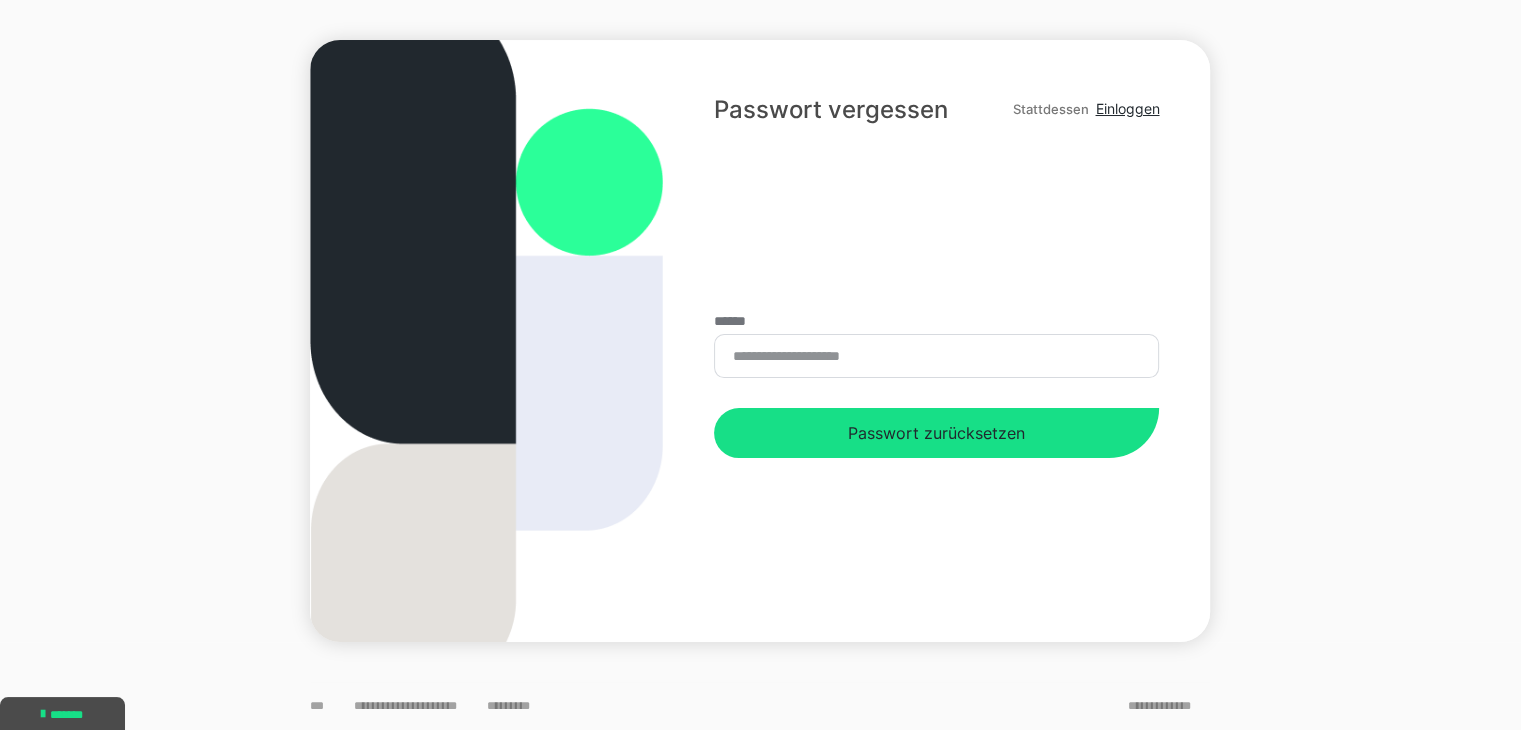 scroll, scrollTop: 0, scrollLeft: 0, axis: both 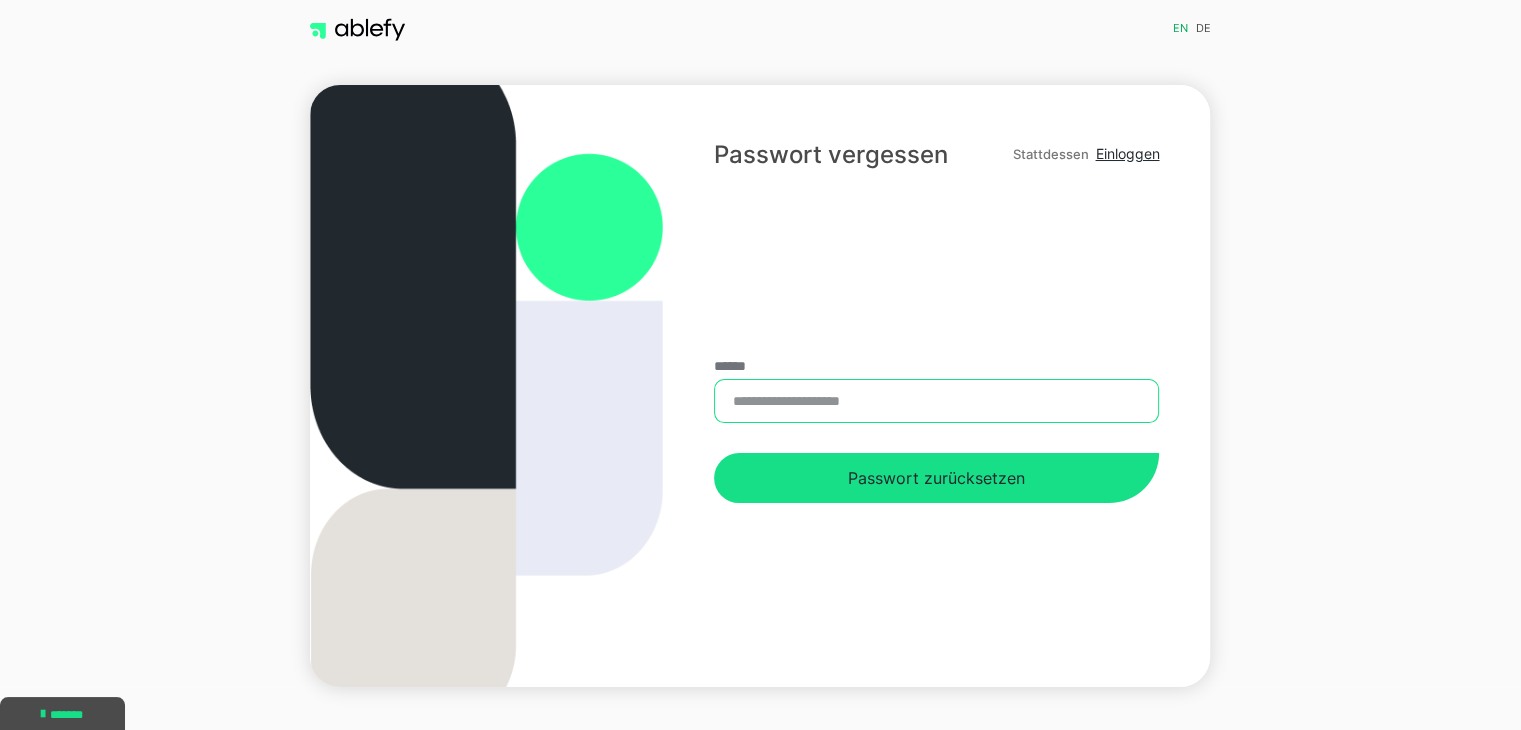 click on "******" at bounding box center [936, 401] 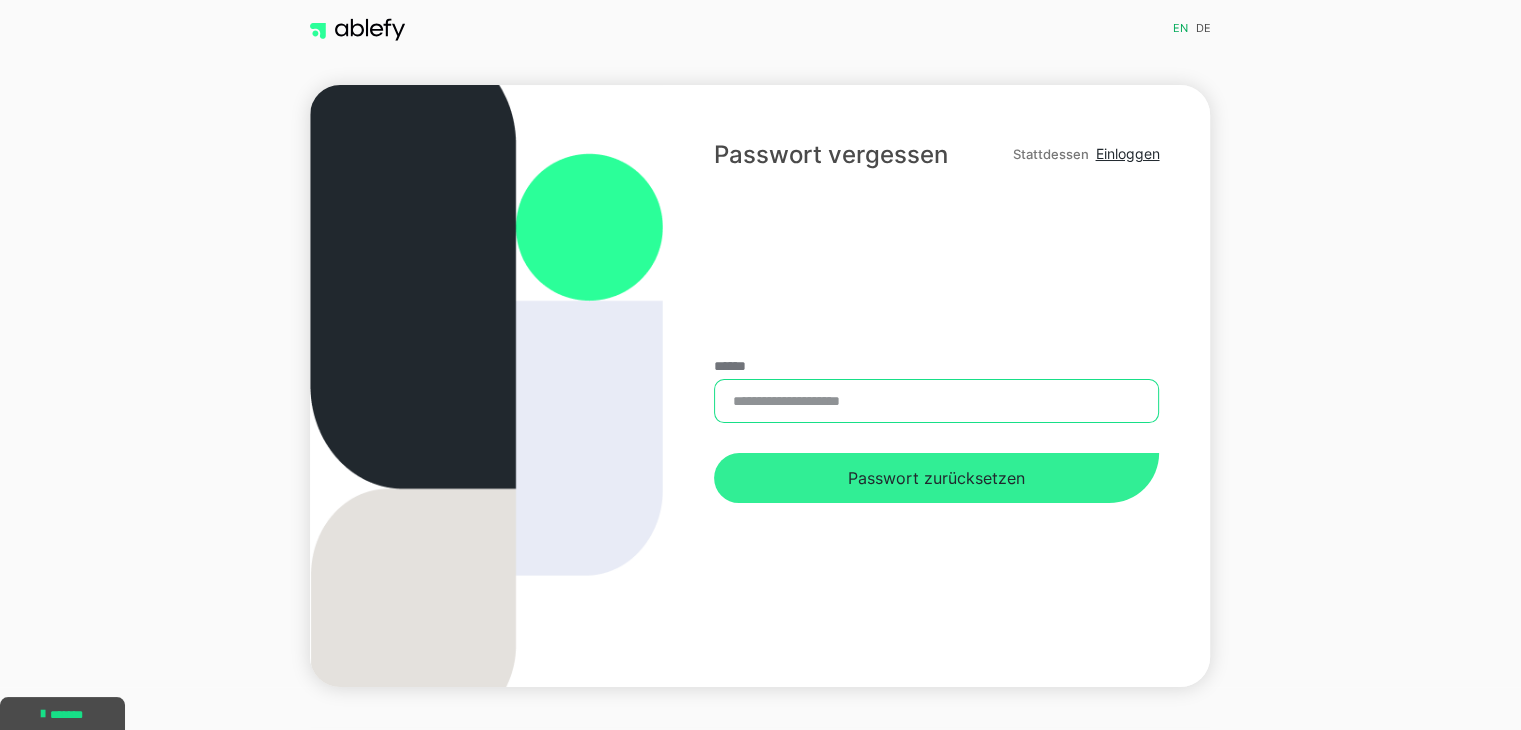 type on "**********" 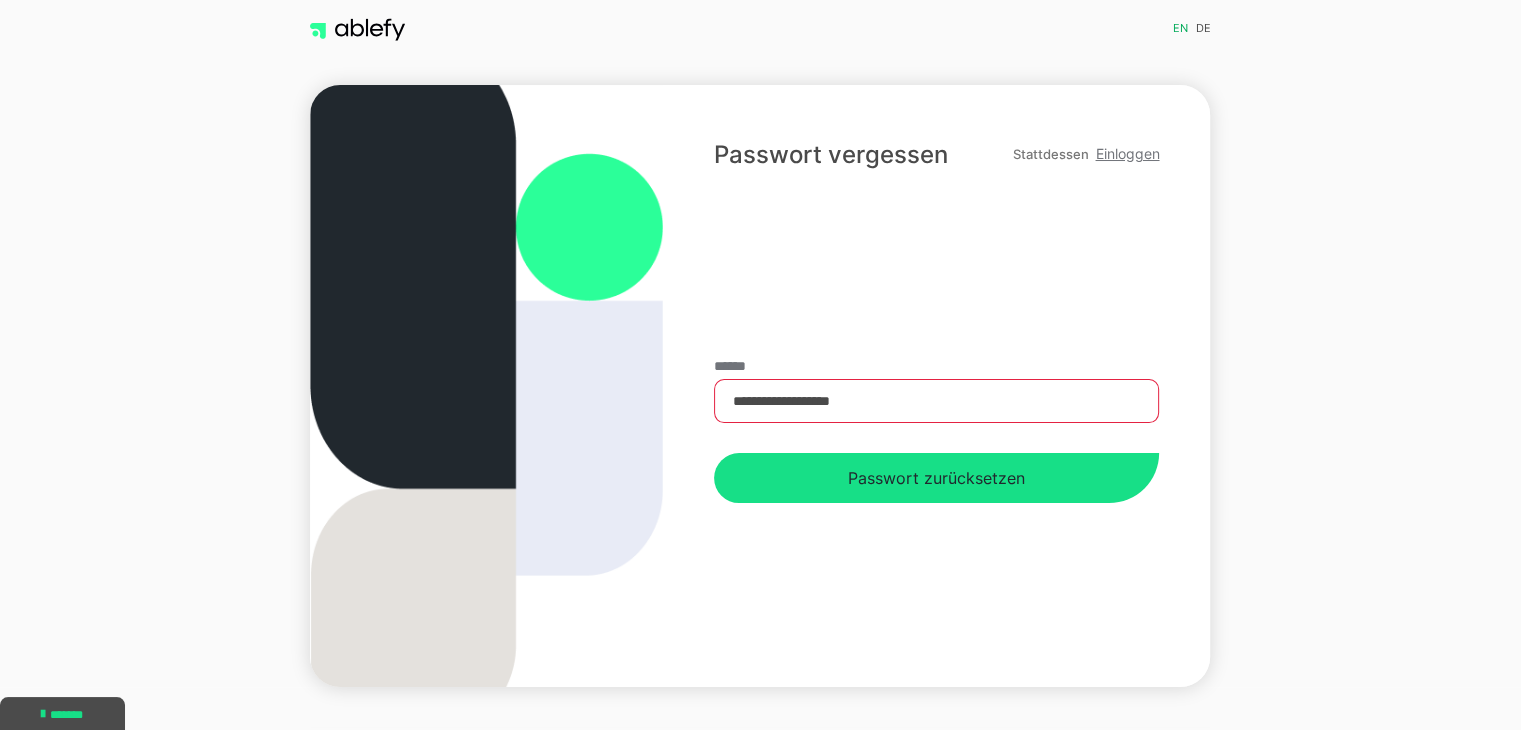 click on "Einloggen" at bounding box center (1127, 153) 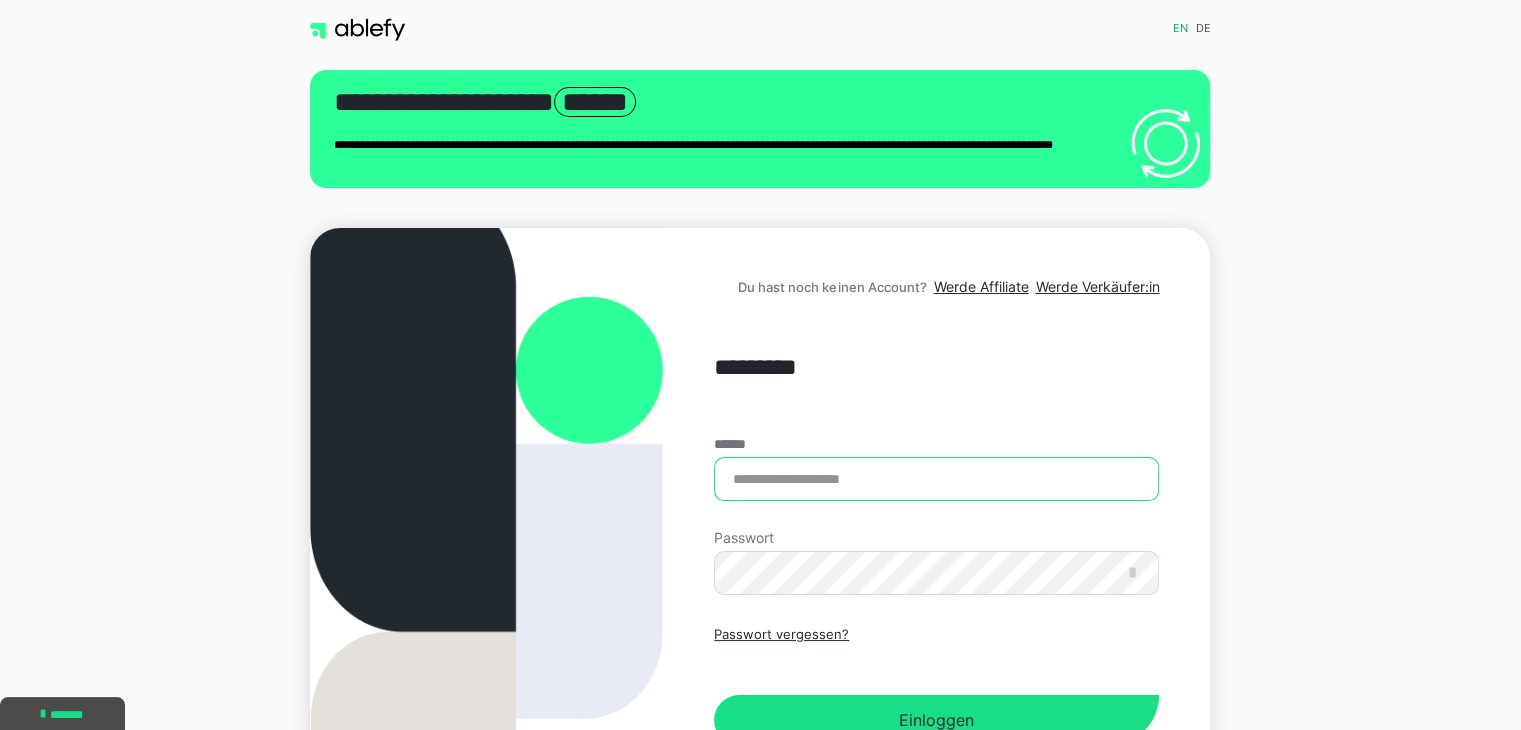 type on "**********" 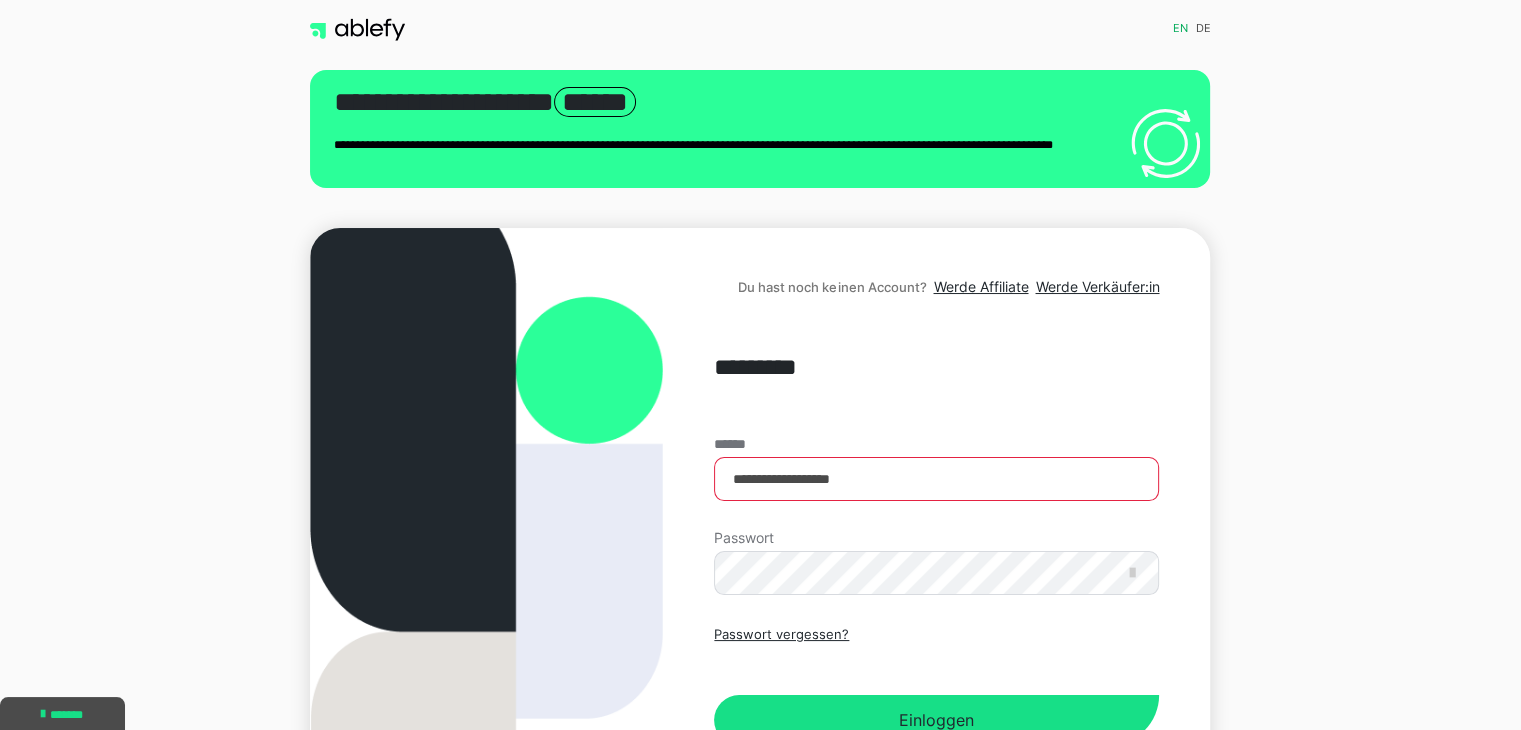 click on "**********" at bounding box center [760, 129] 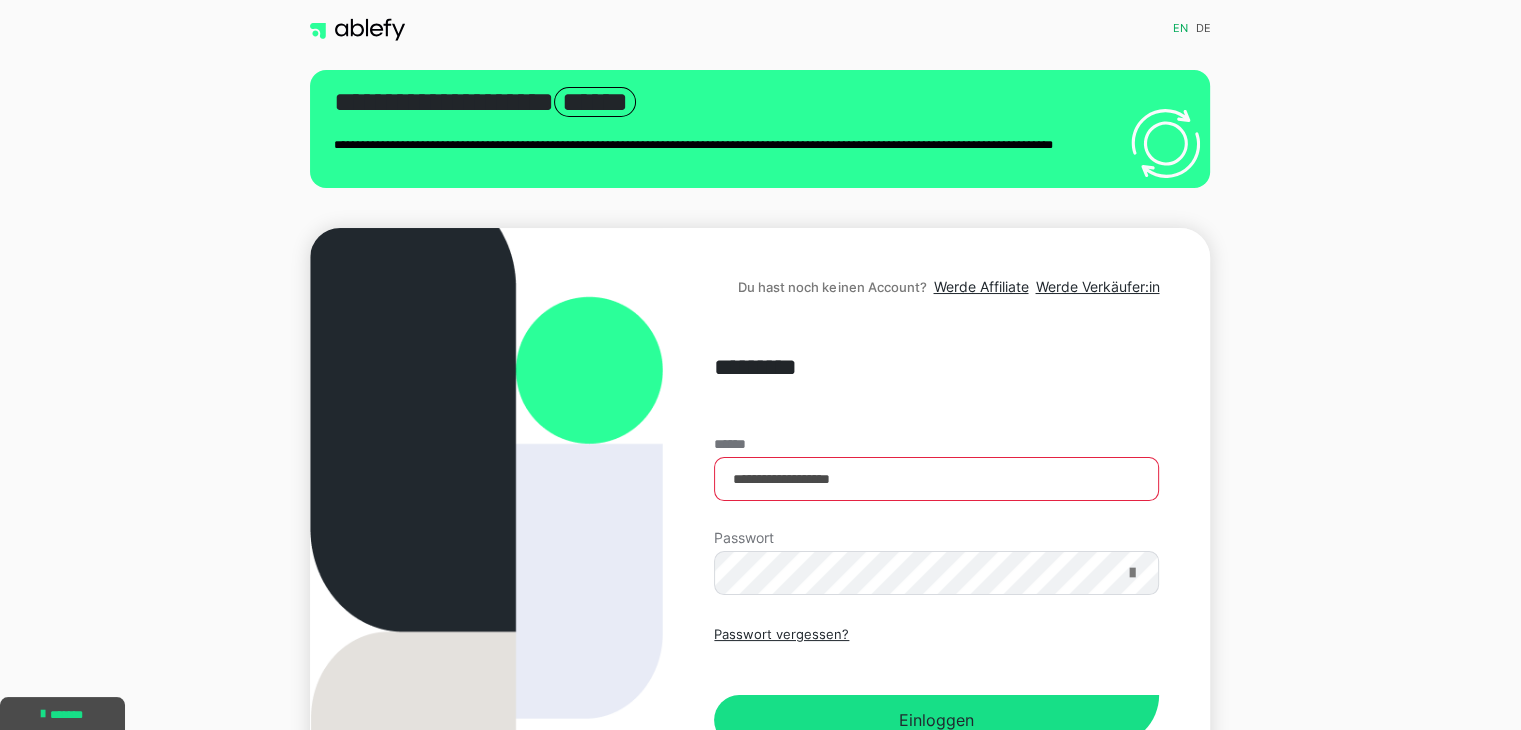 click at bounding box center (1131, 573) 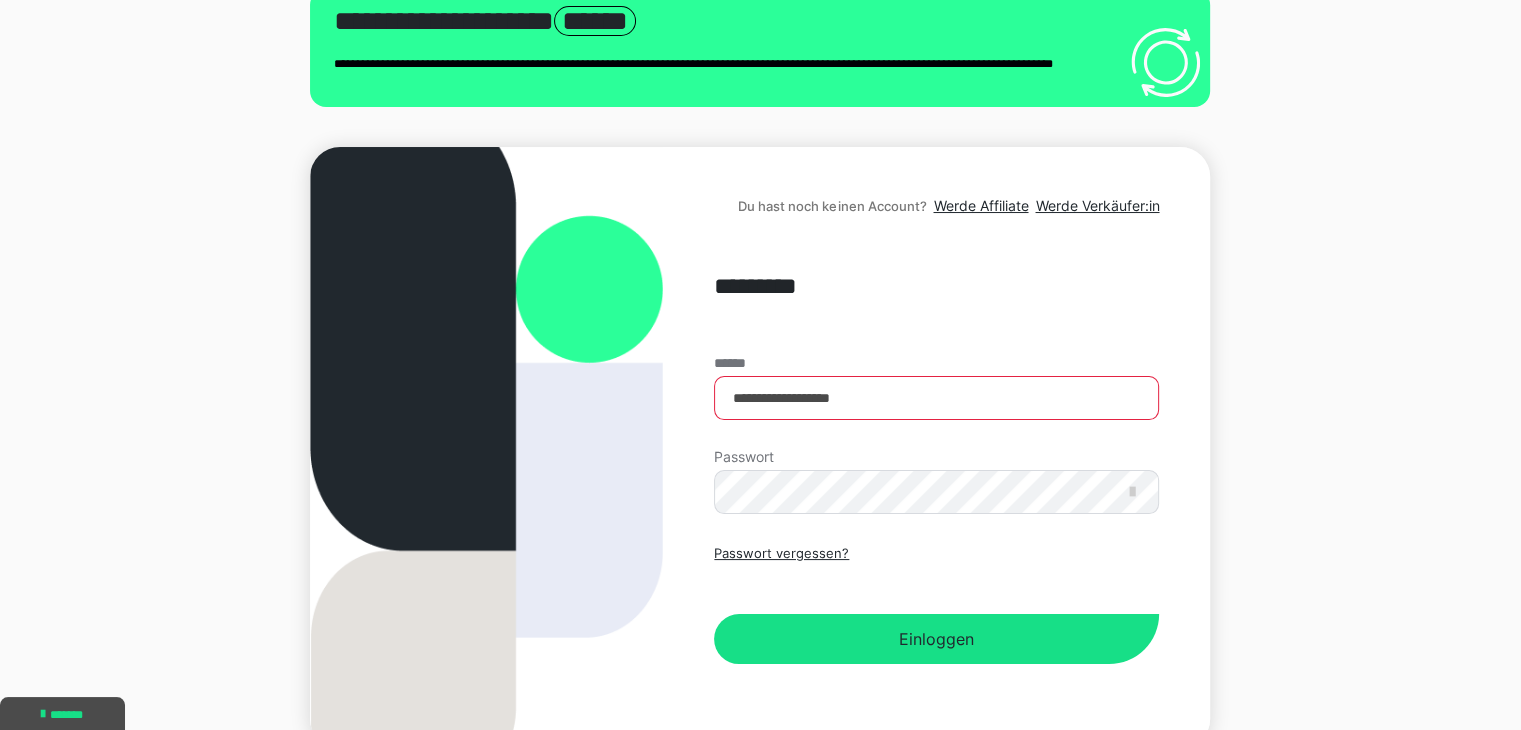 scroll, scrollTop: 149, scrollLeft: 0, axis: vertical 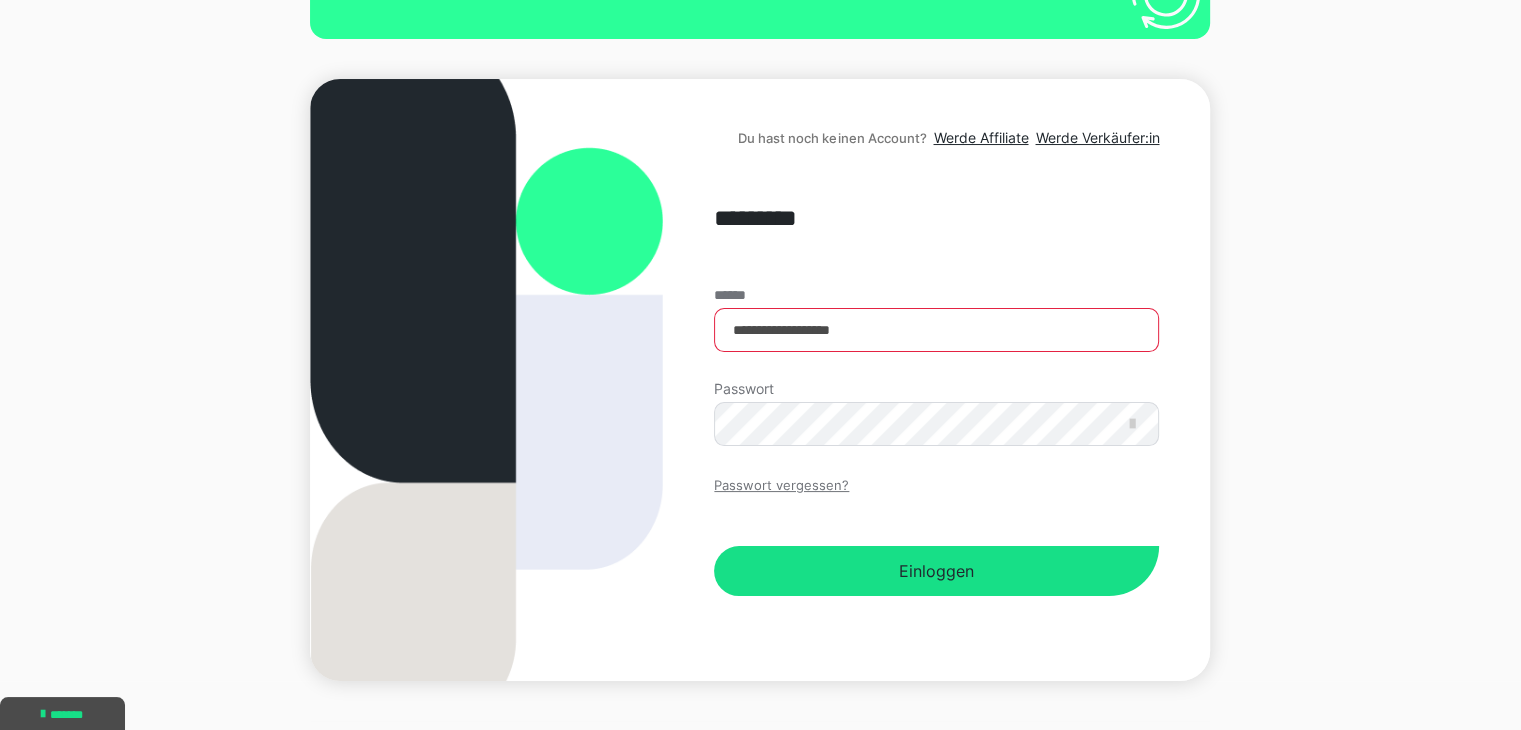click on "Passwort vergessen?" at bounding box center [781, 486] 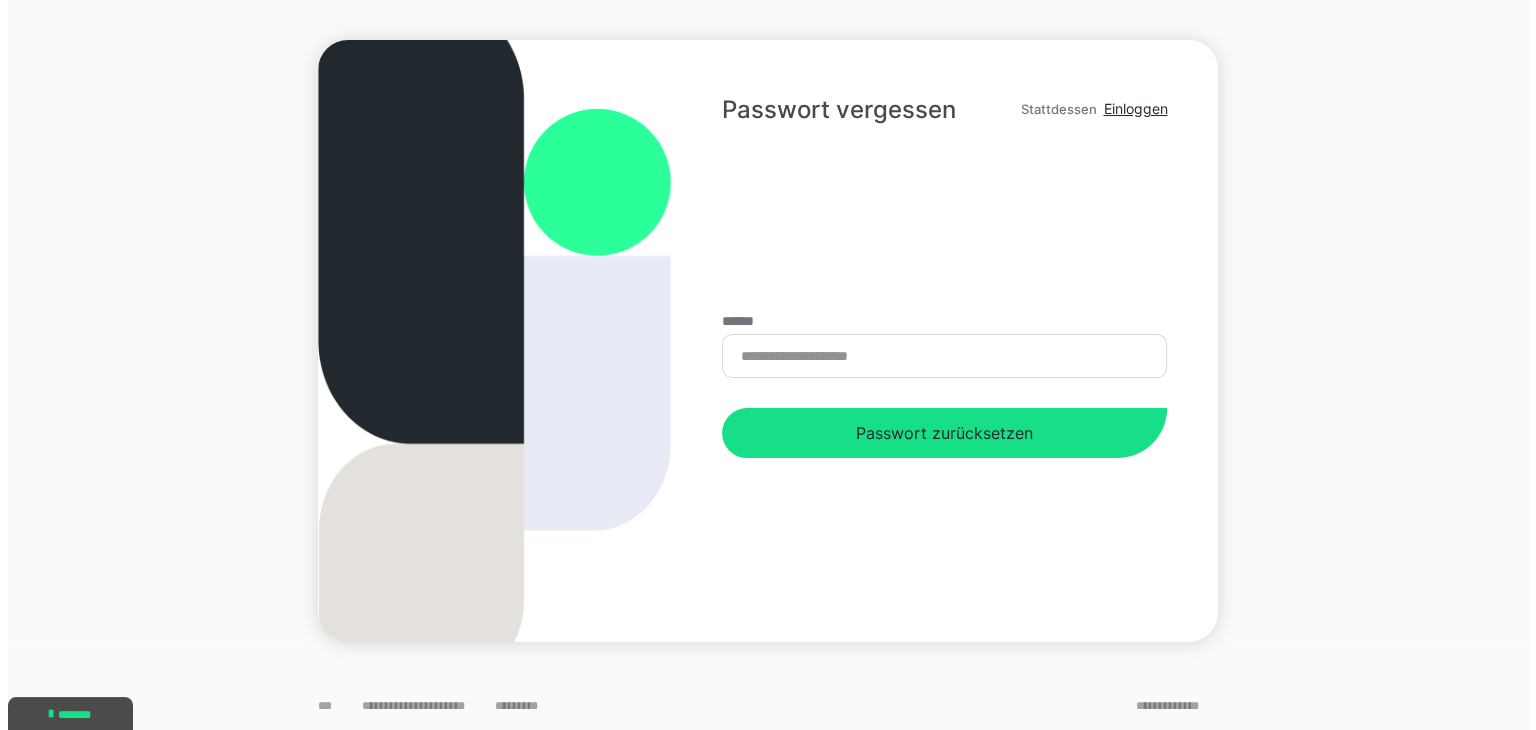 scroll, scrollTop: 0, scrollLeft: 0, axis: both 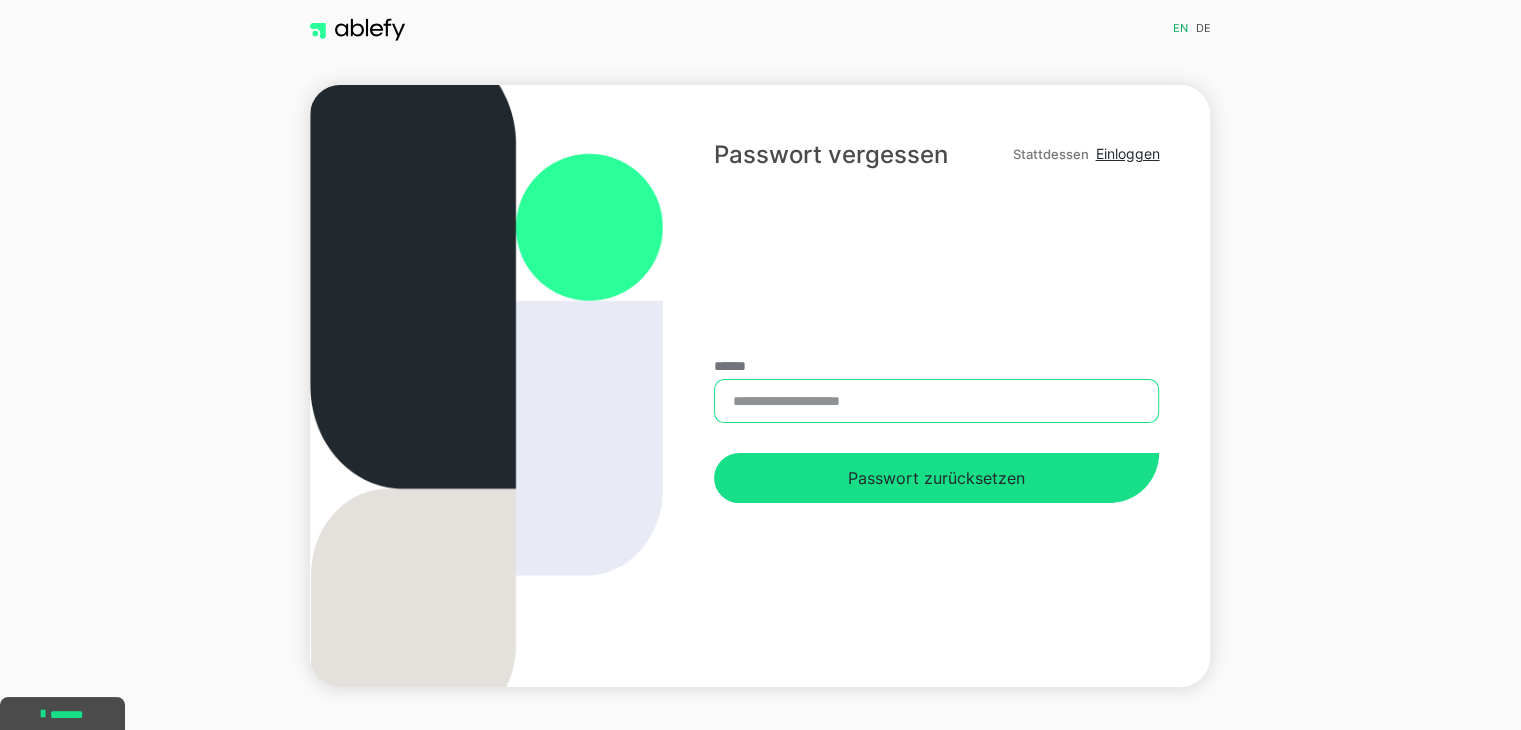 click on "******" at bounding box center (936, 401) 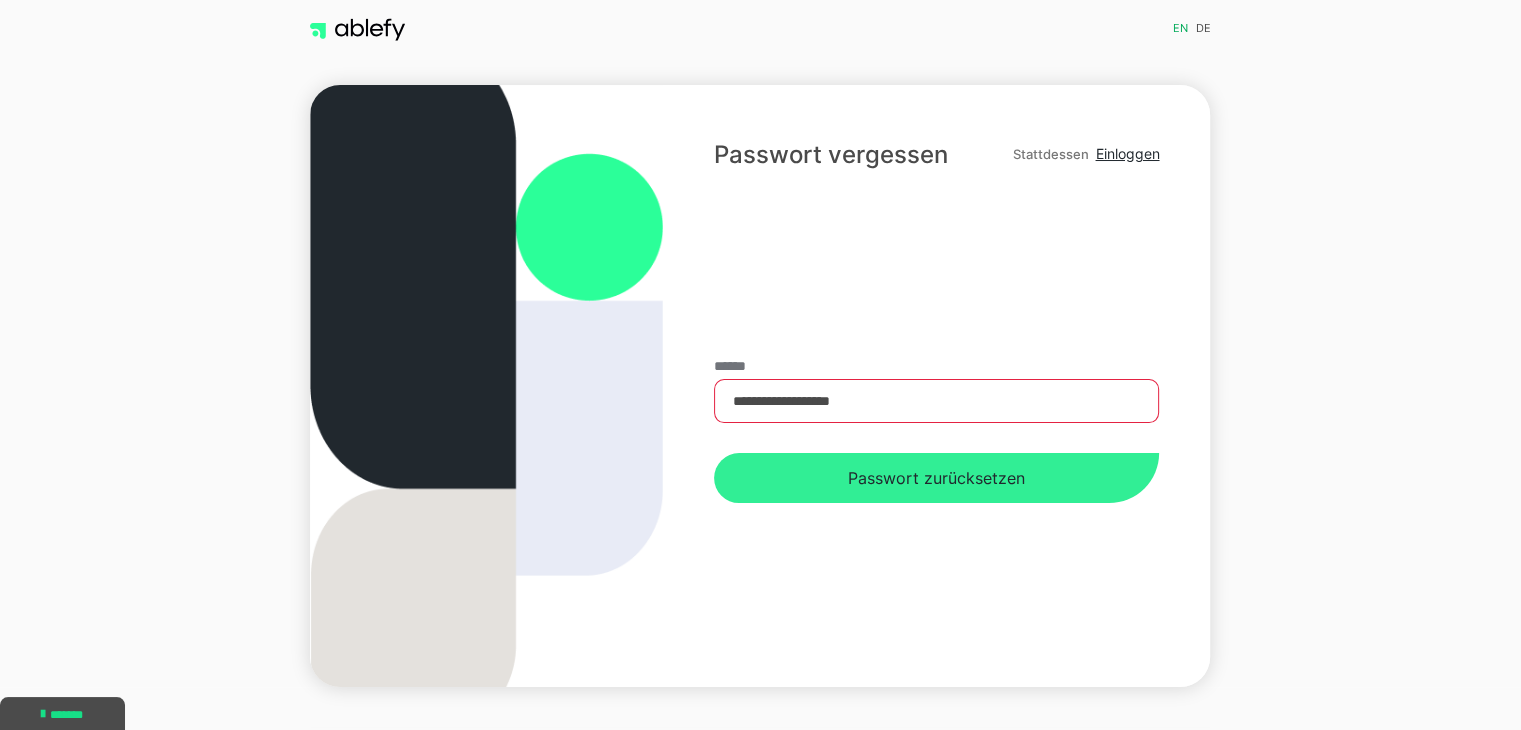 click on "Passwort zurücksetzen" at bounding box center (936, 478) 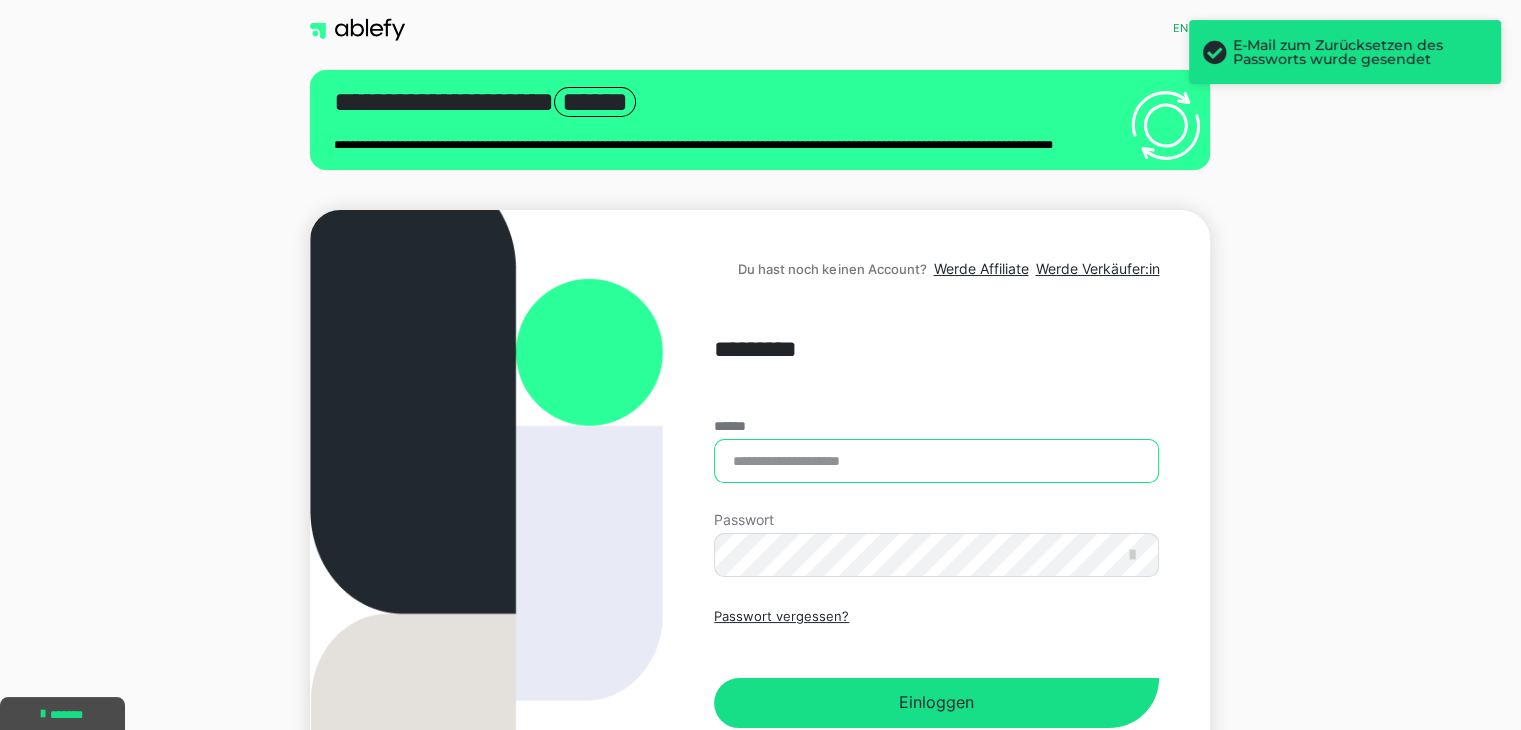 type on "**********" 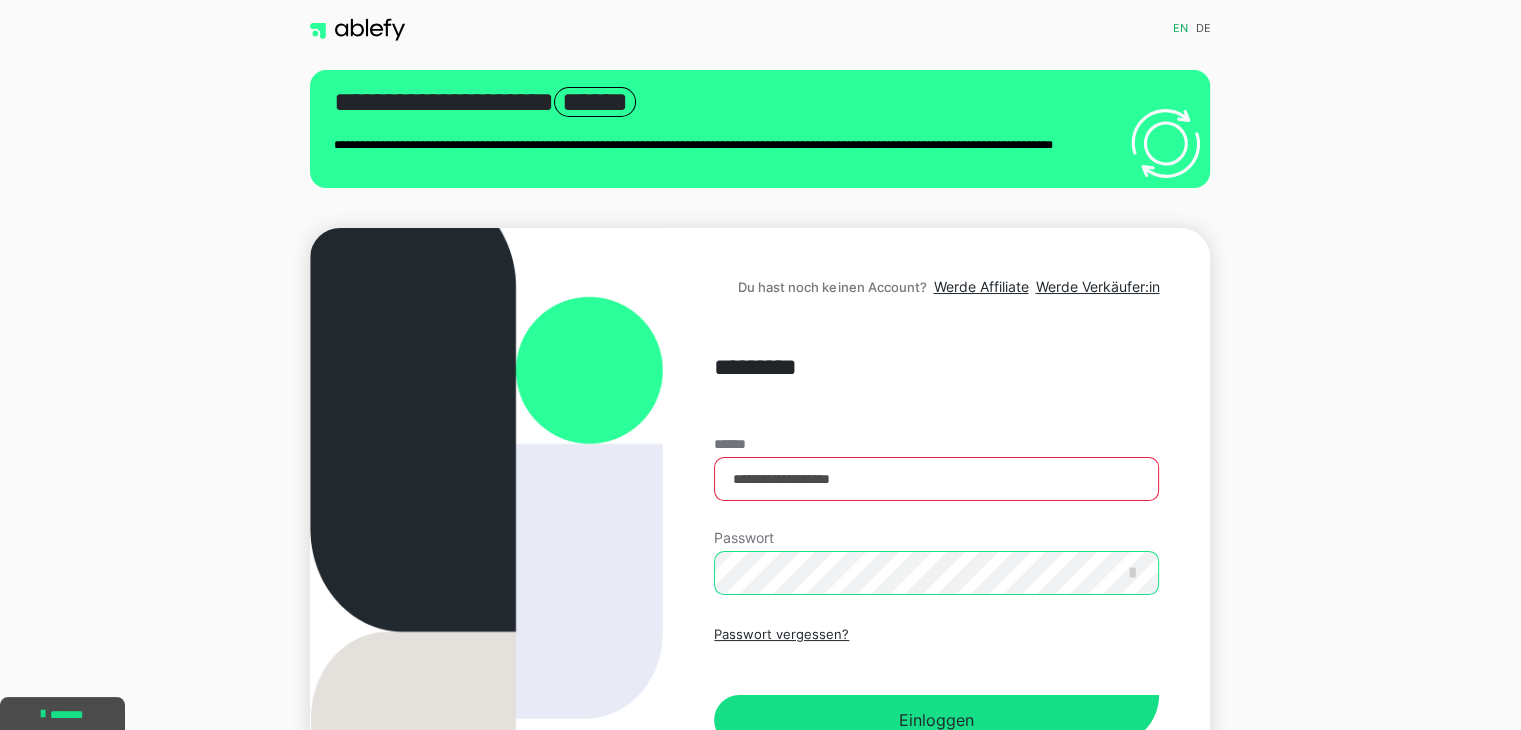 click on "**********" at bounding box center [936, 529] 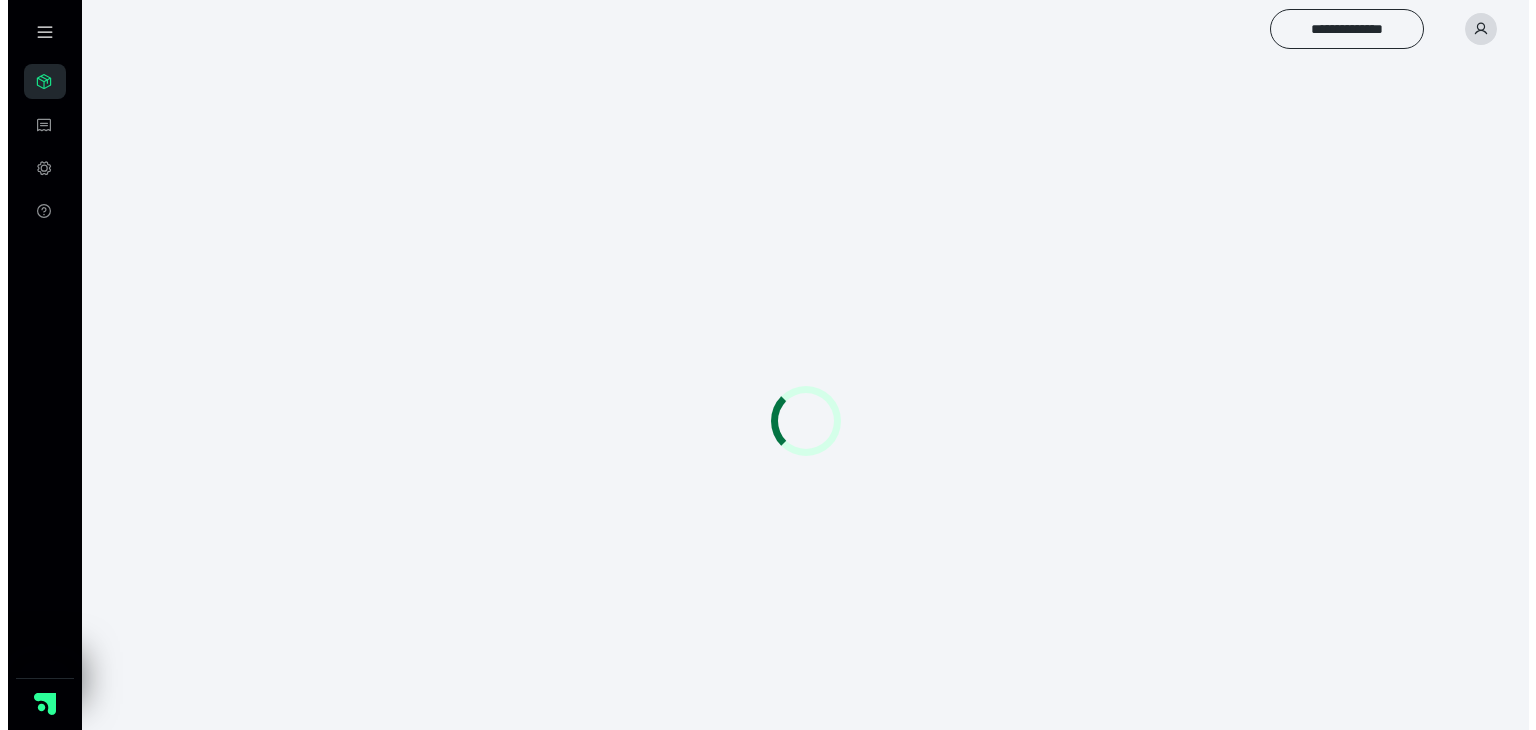scroll, scrollTop: 0, scrollLeft: 0, axis: both 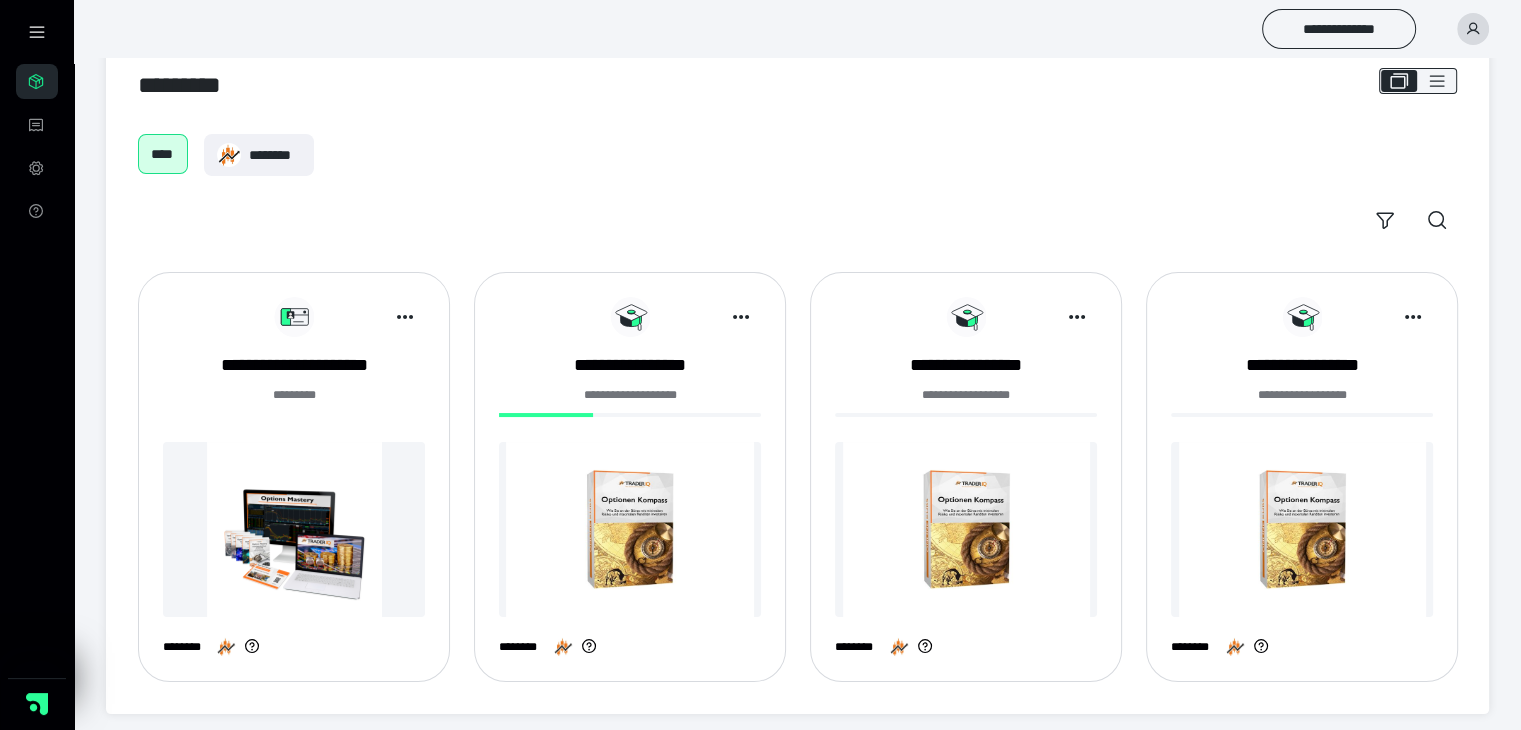 click on "**********" at bounding box center (294, 485) 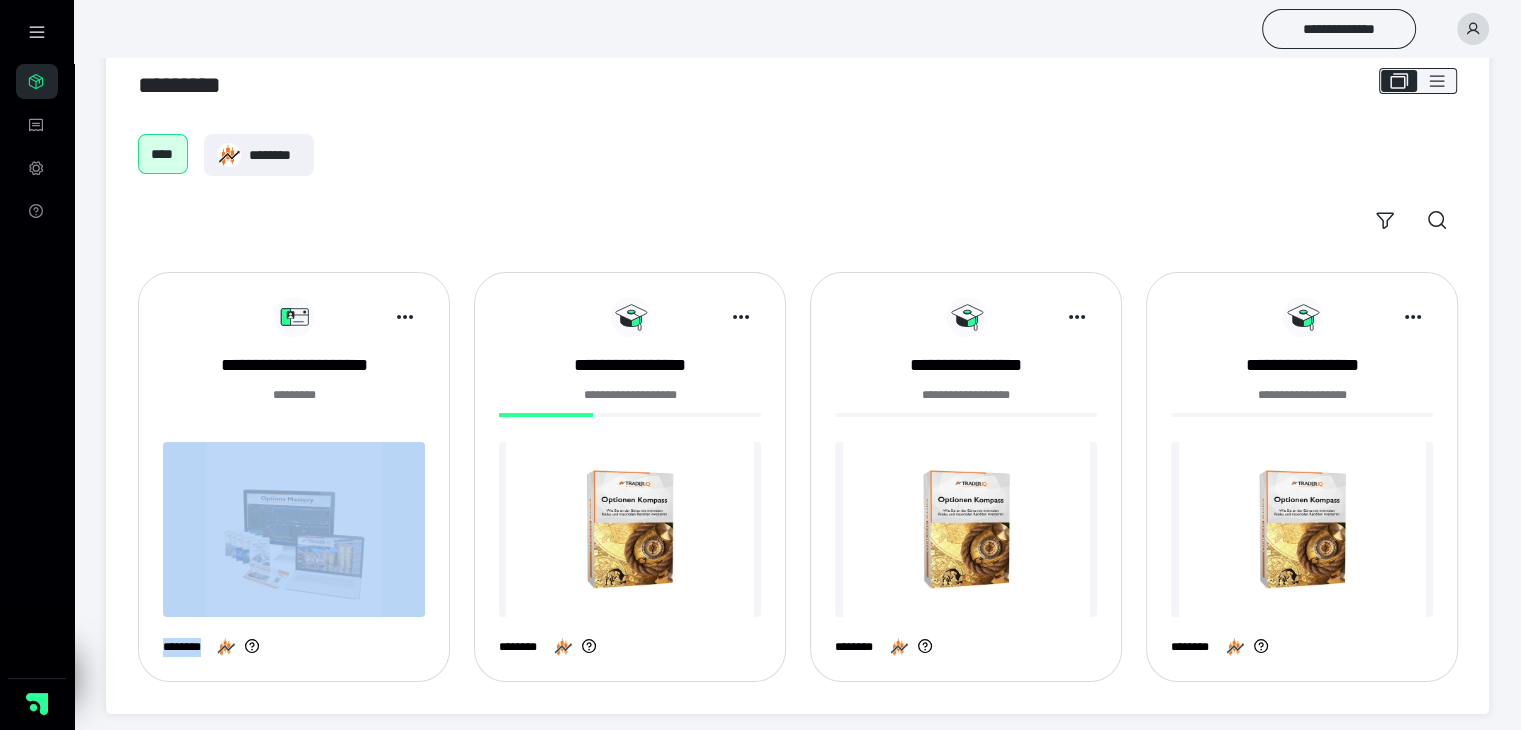 click on "**********" at bounding box center (294, 485) 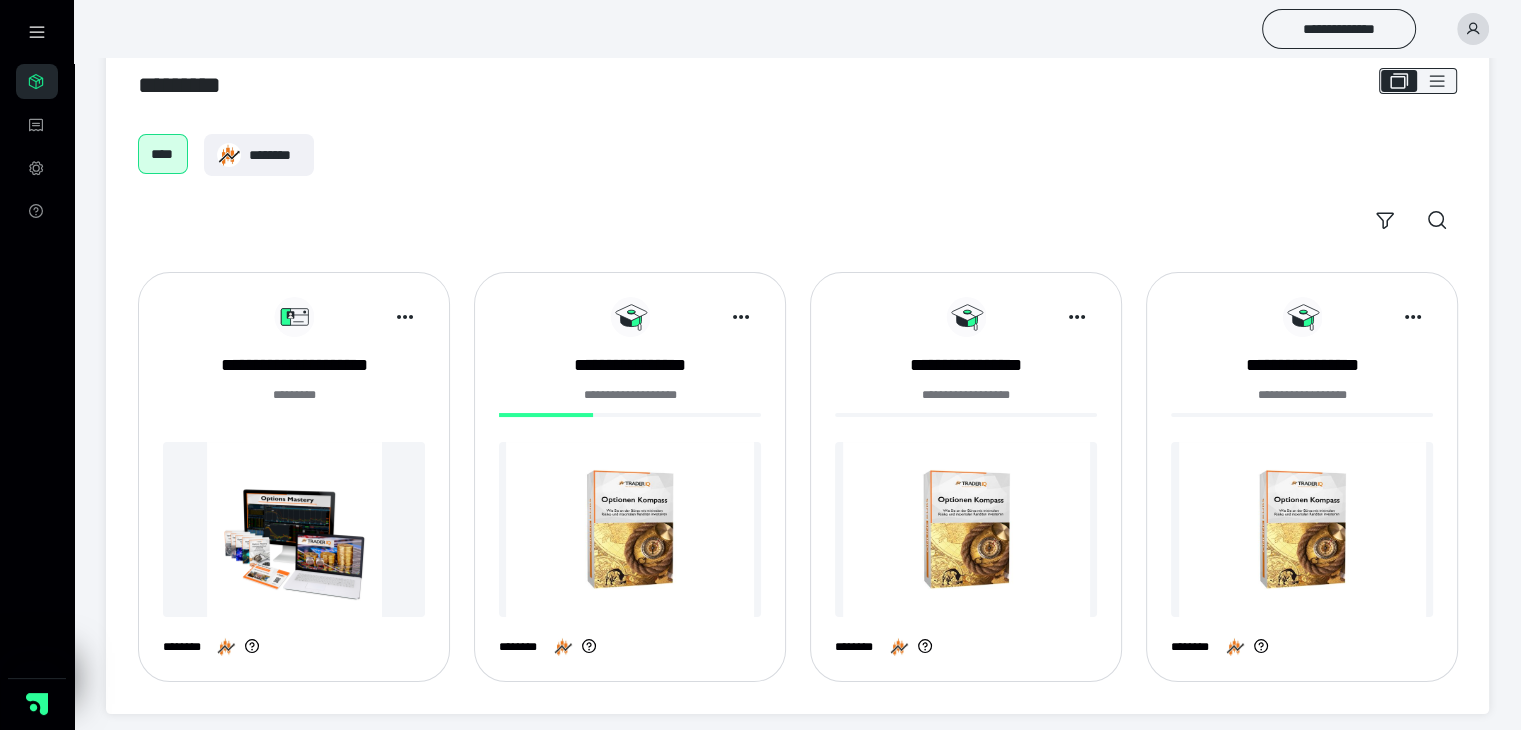 click at bounding box center (369, 317) 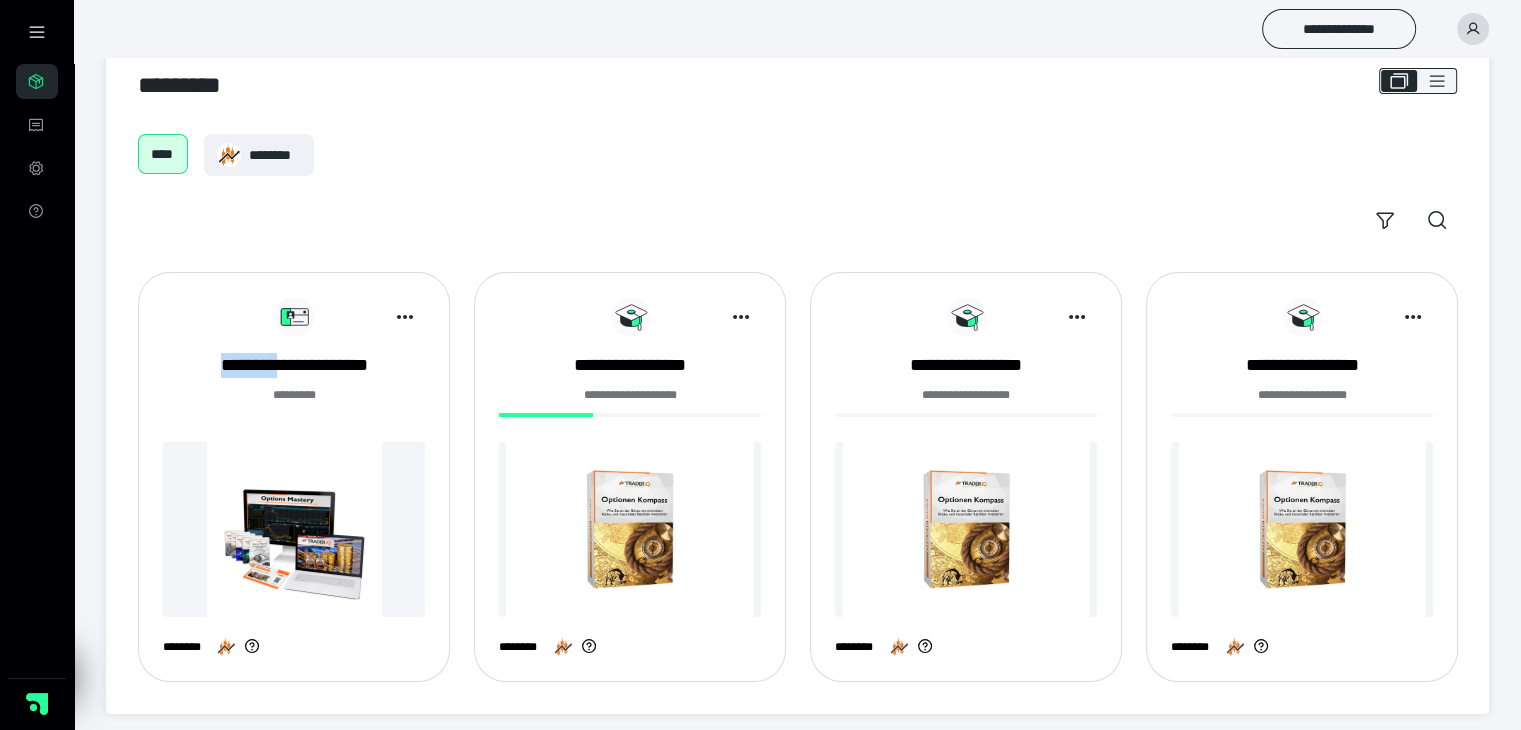 click at bounding box center (369, 317) 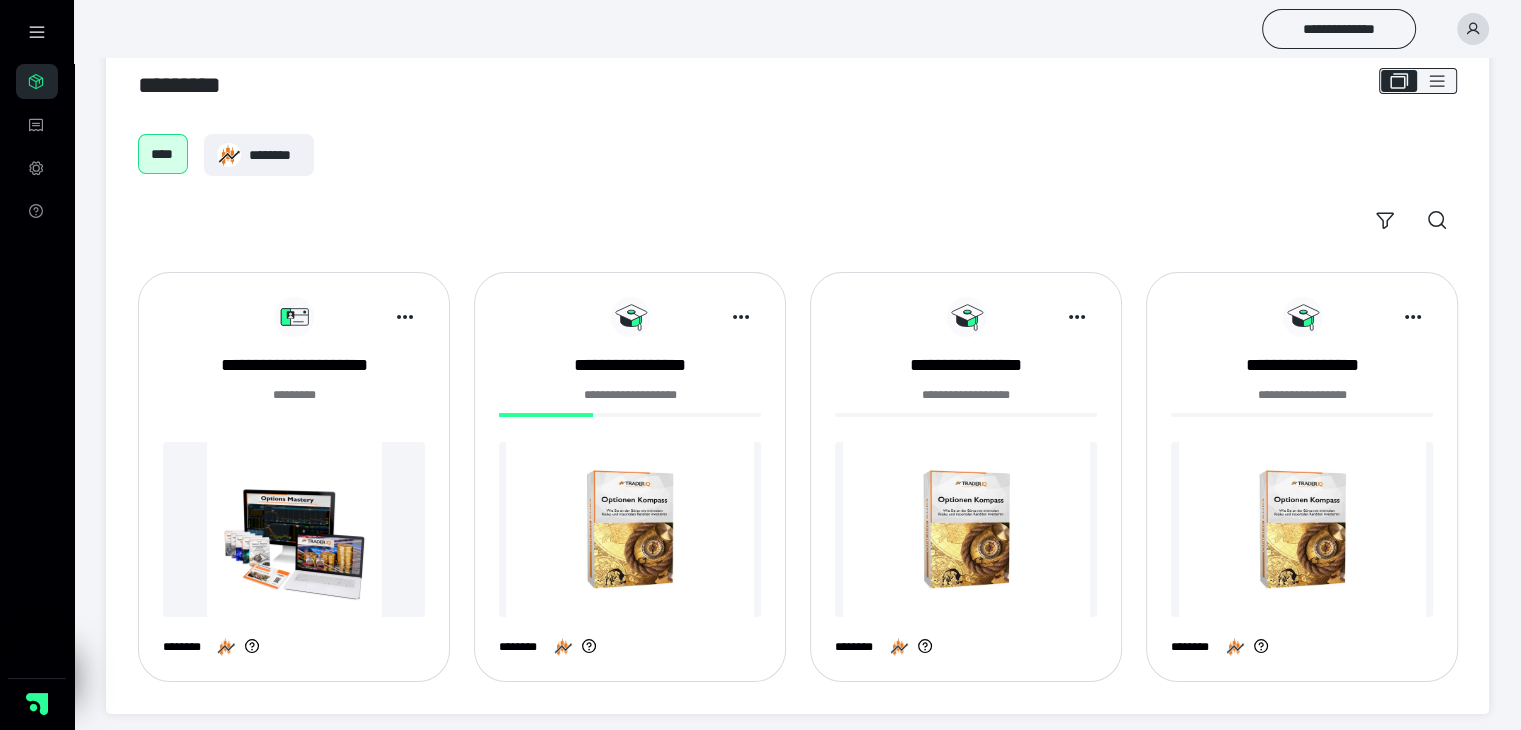 click at bounding box center [369, 317] 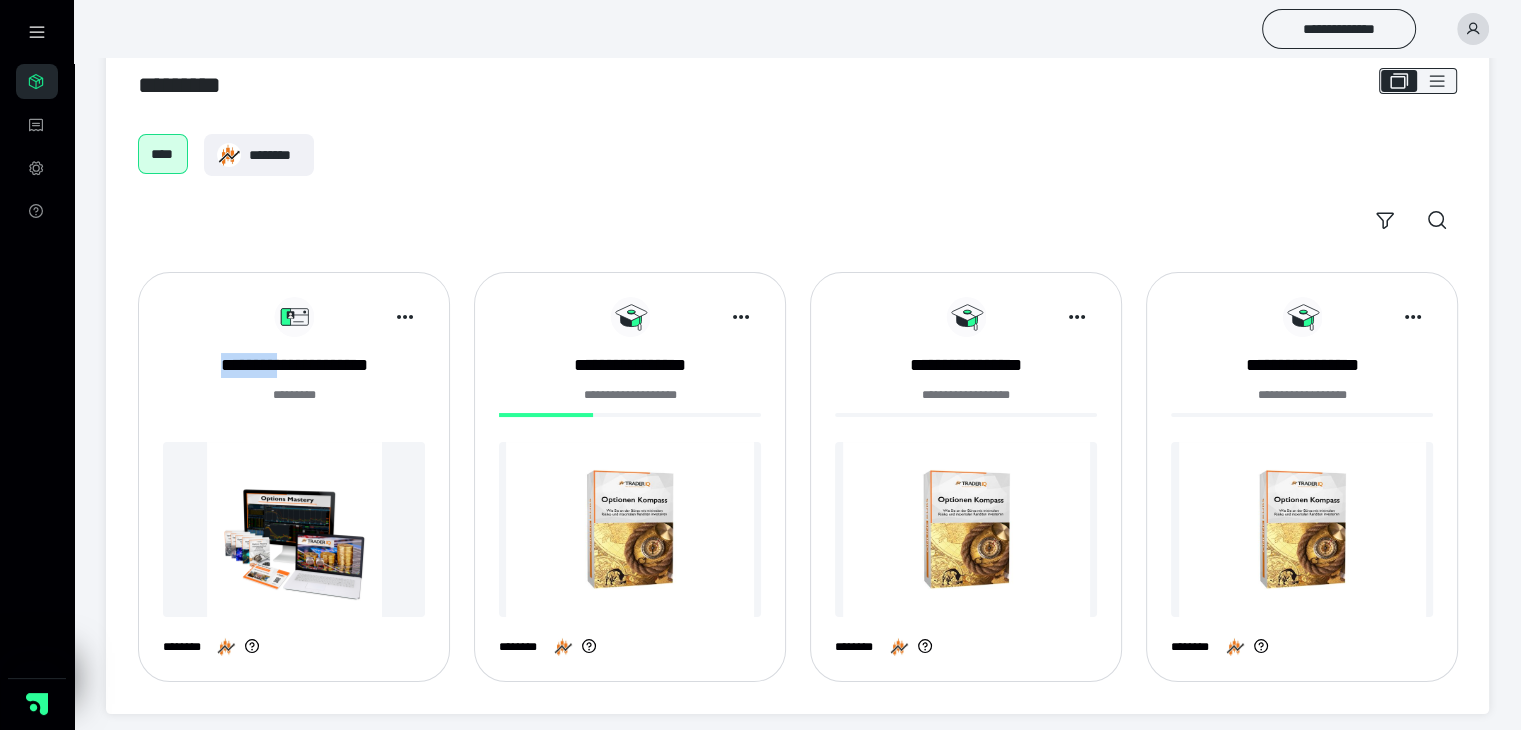 click at bounding box center [294, 317] 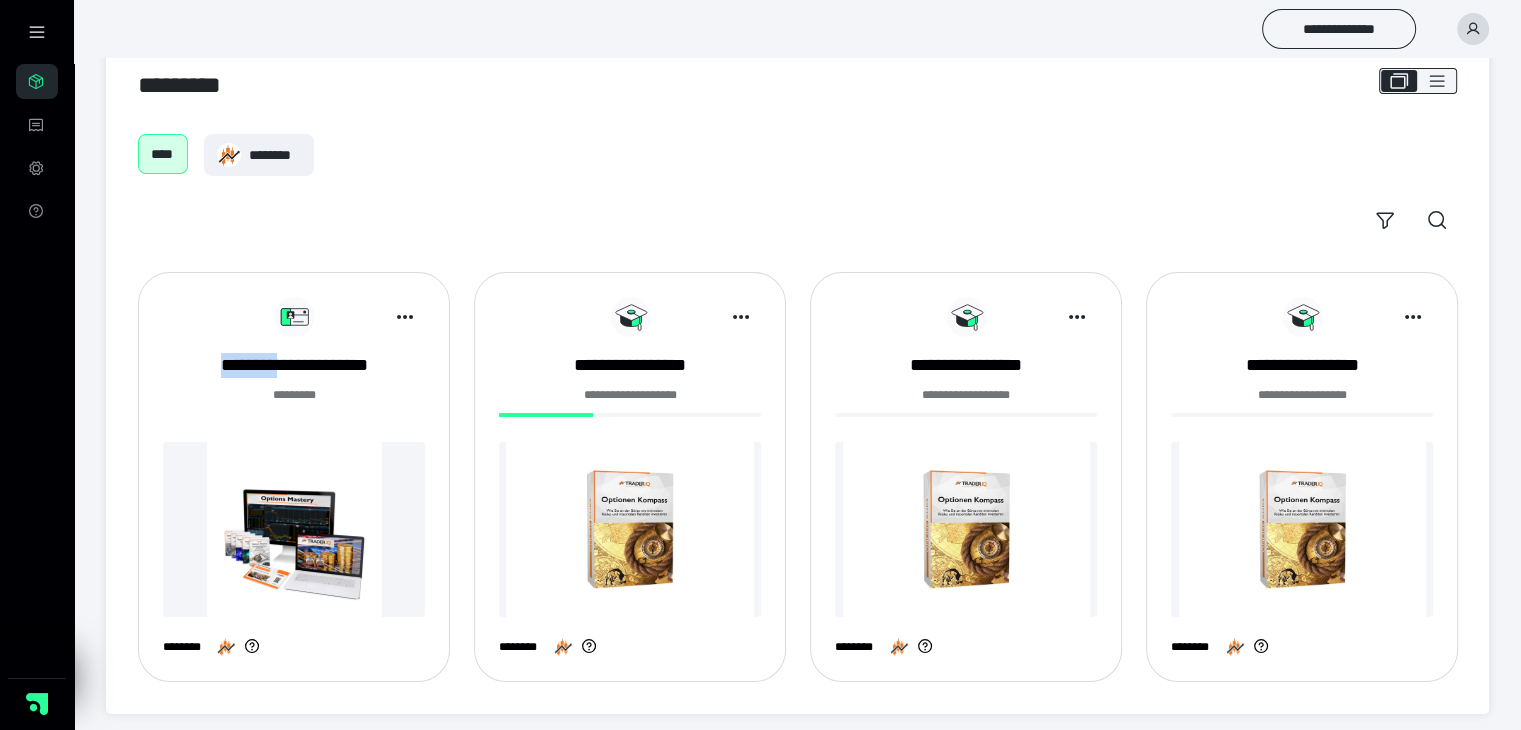 click on "****" at bounding box center [163, 154] 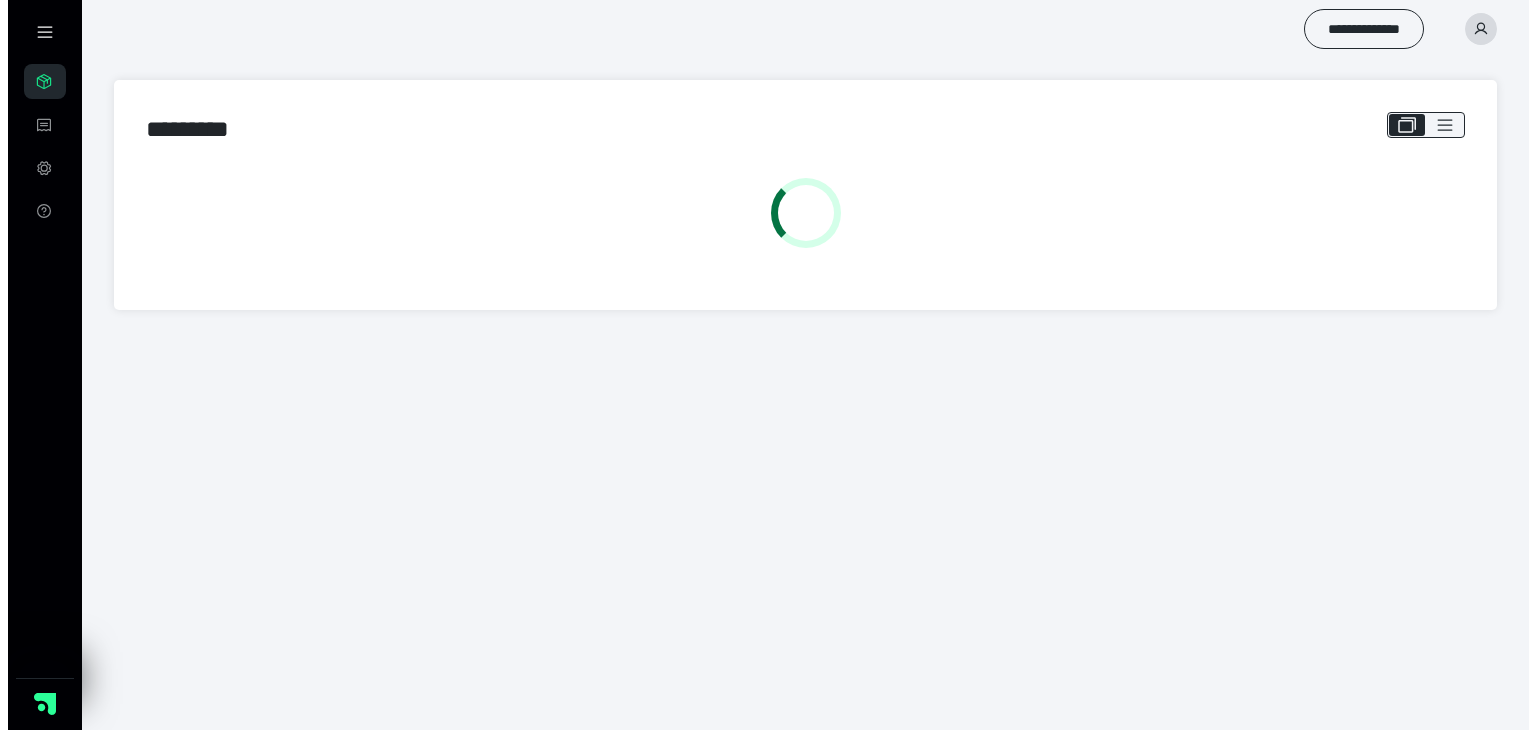 scroll, scrollTop: 0, scrollLeft: 0, axis: both 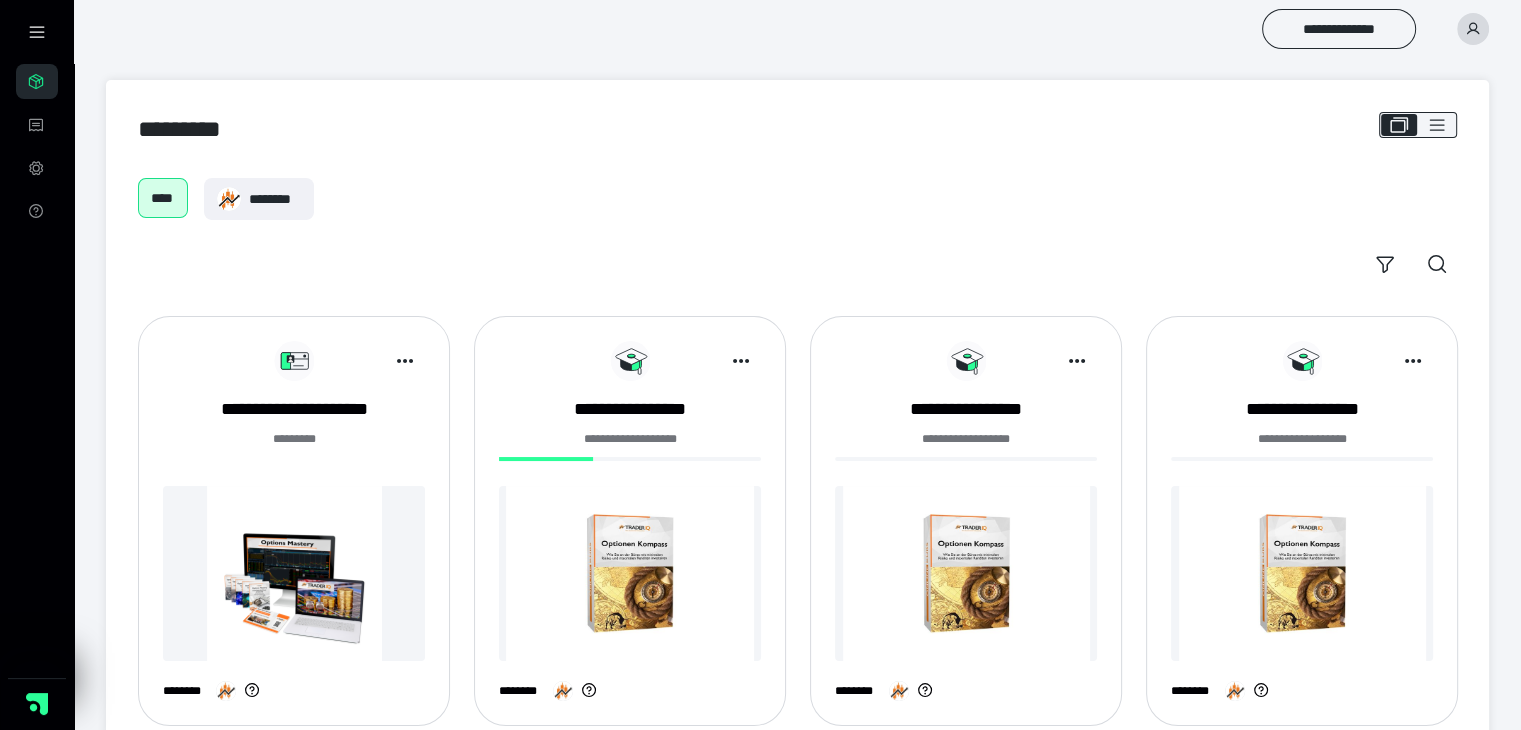 click at bounding box center (294, 361) 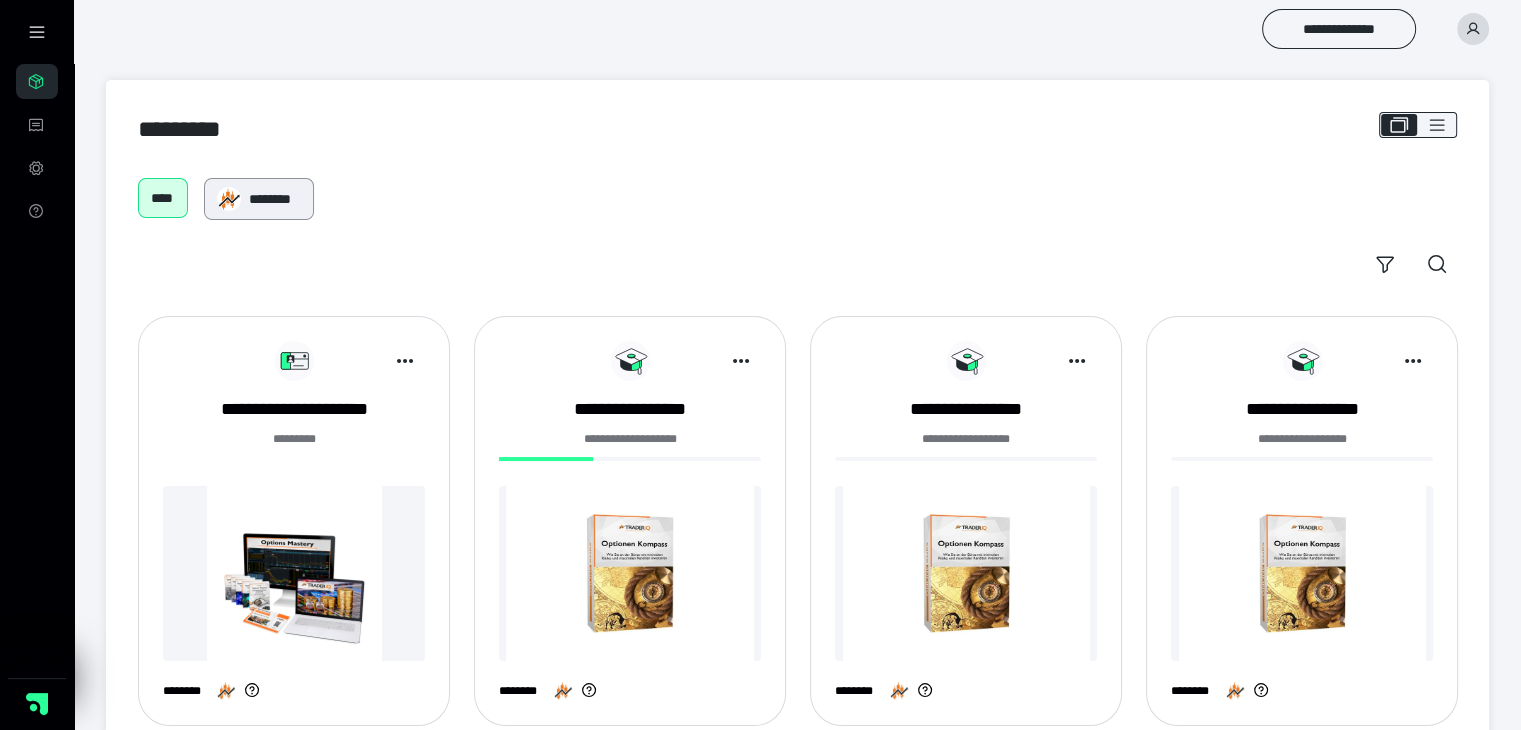 click on "********" at bounding box center [275, 199] 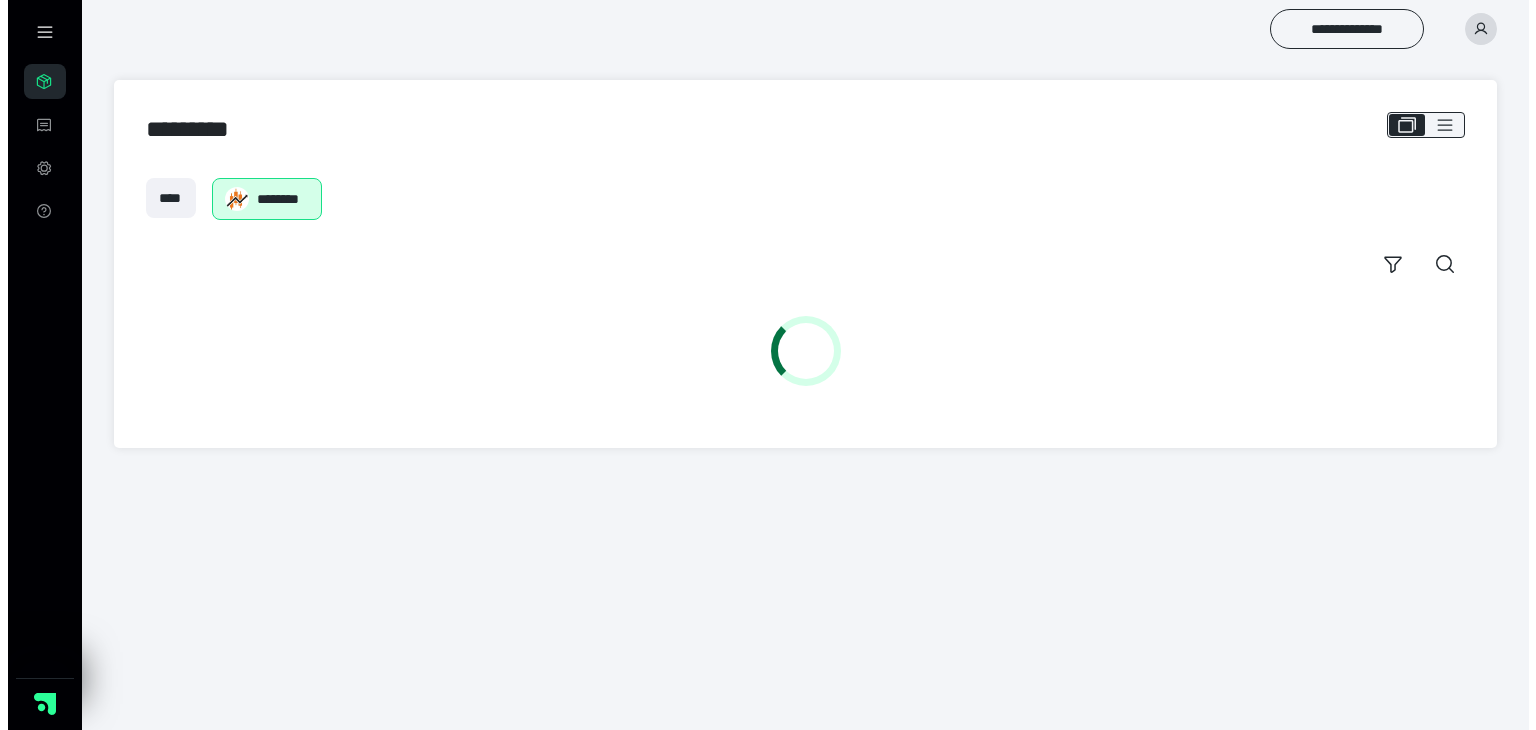 scroll, scrollTop: 0, scrollLeft: 0, axis: both 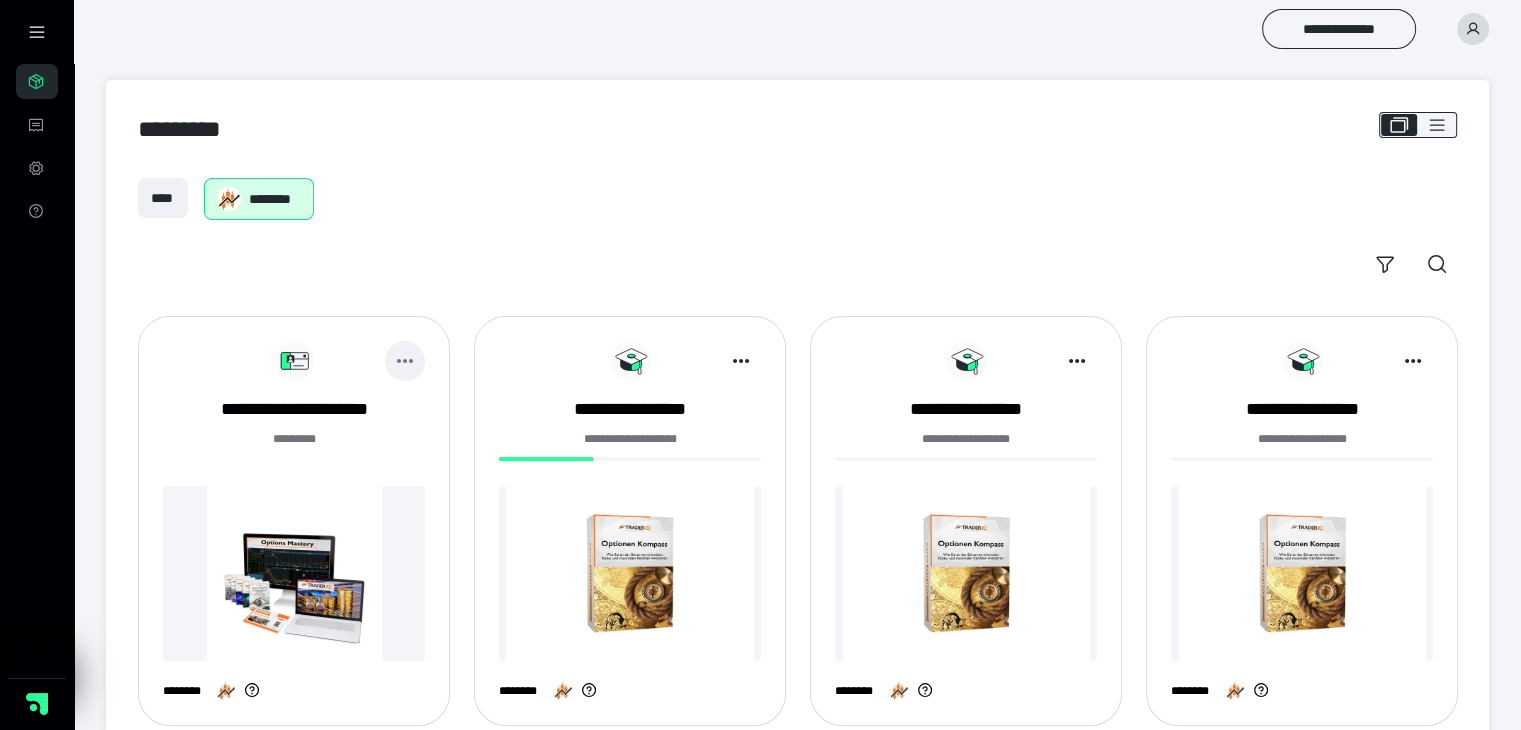 click at bounding box center [405, 361] 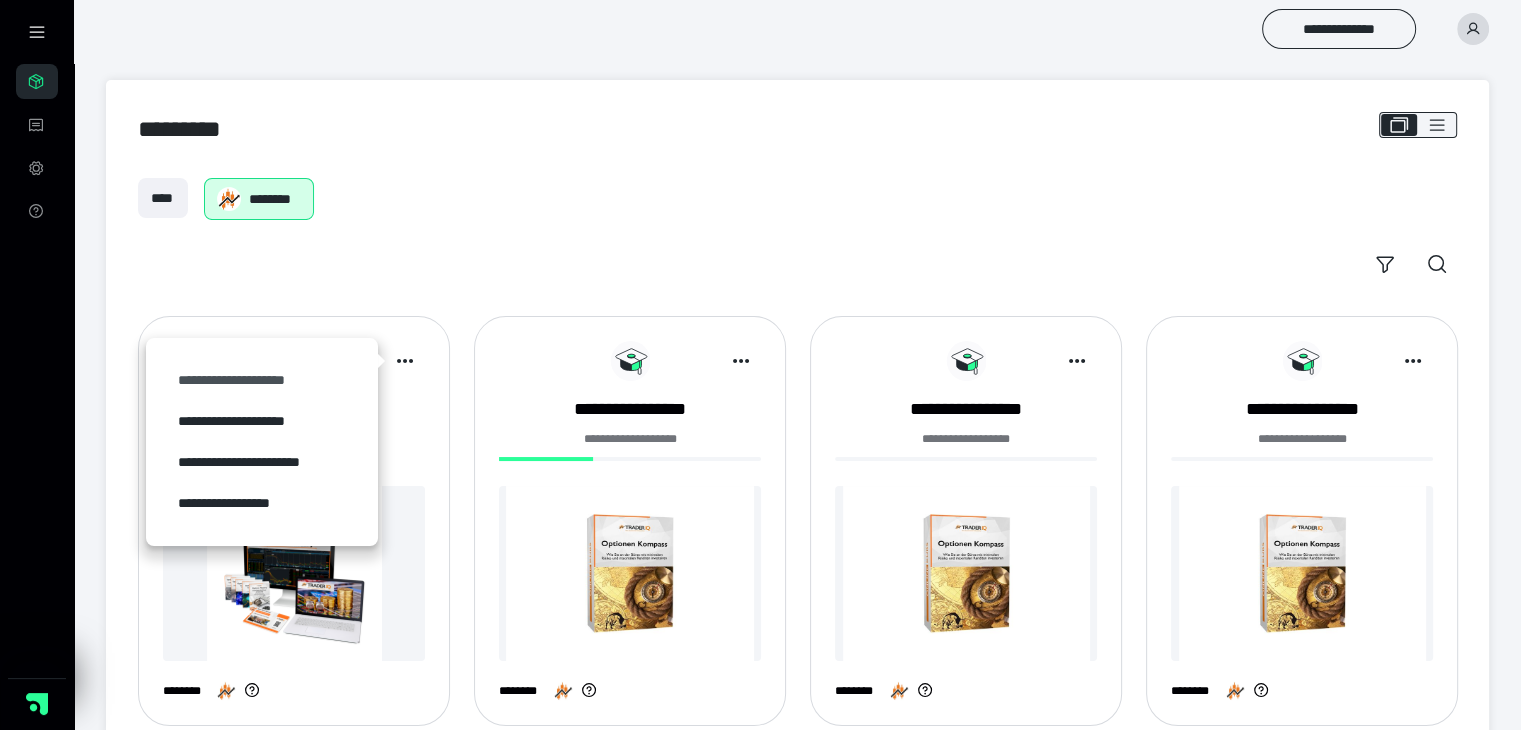click on "**********" at bounding box center [262, 380] 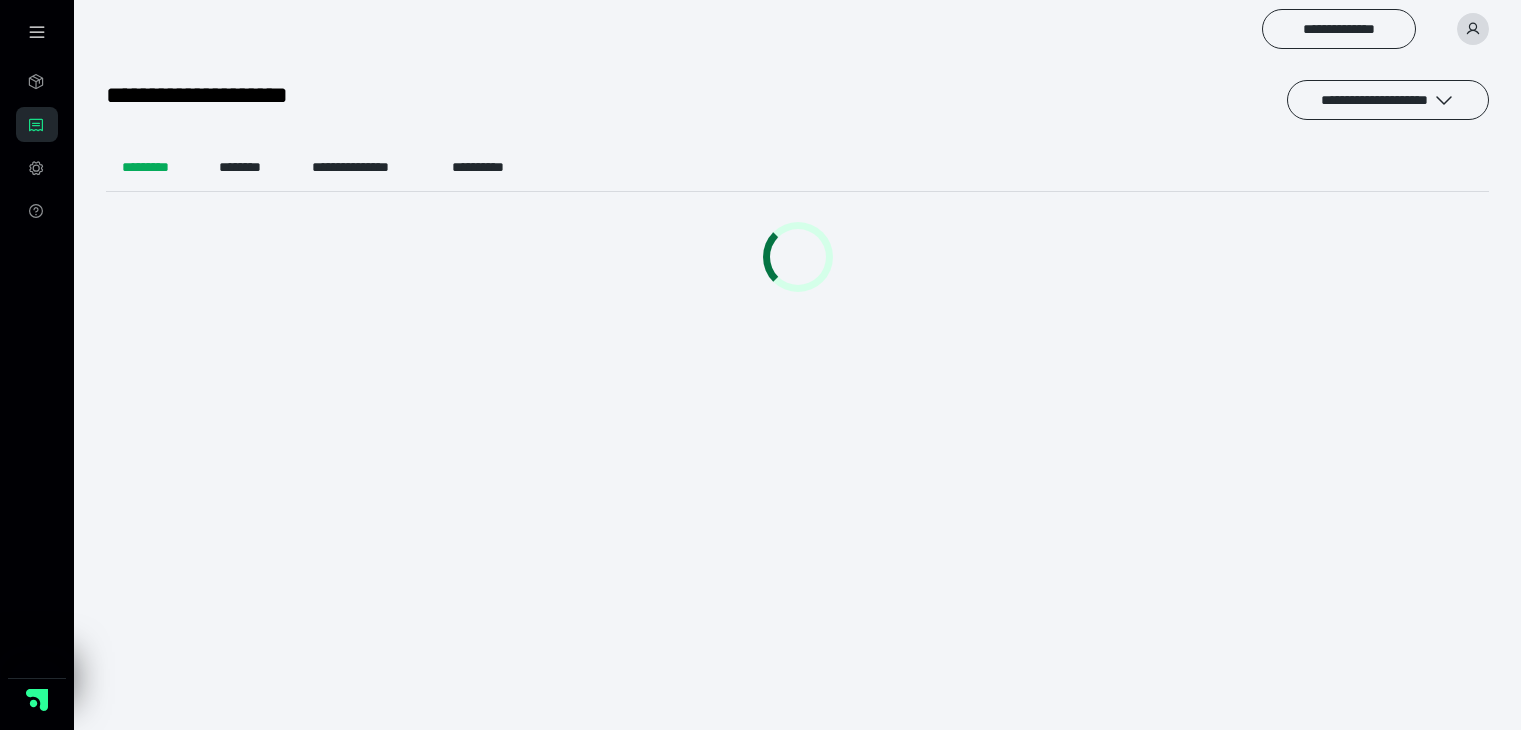 scroll, scrollTop: 0, scrollLeft: 0, axis: both 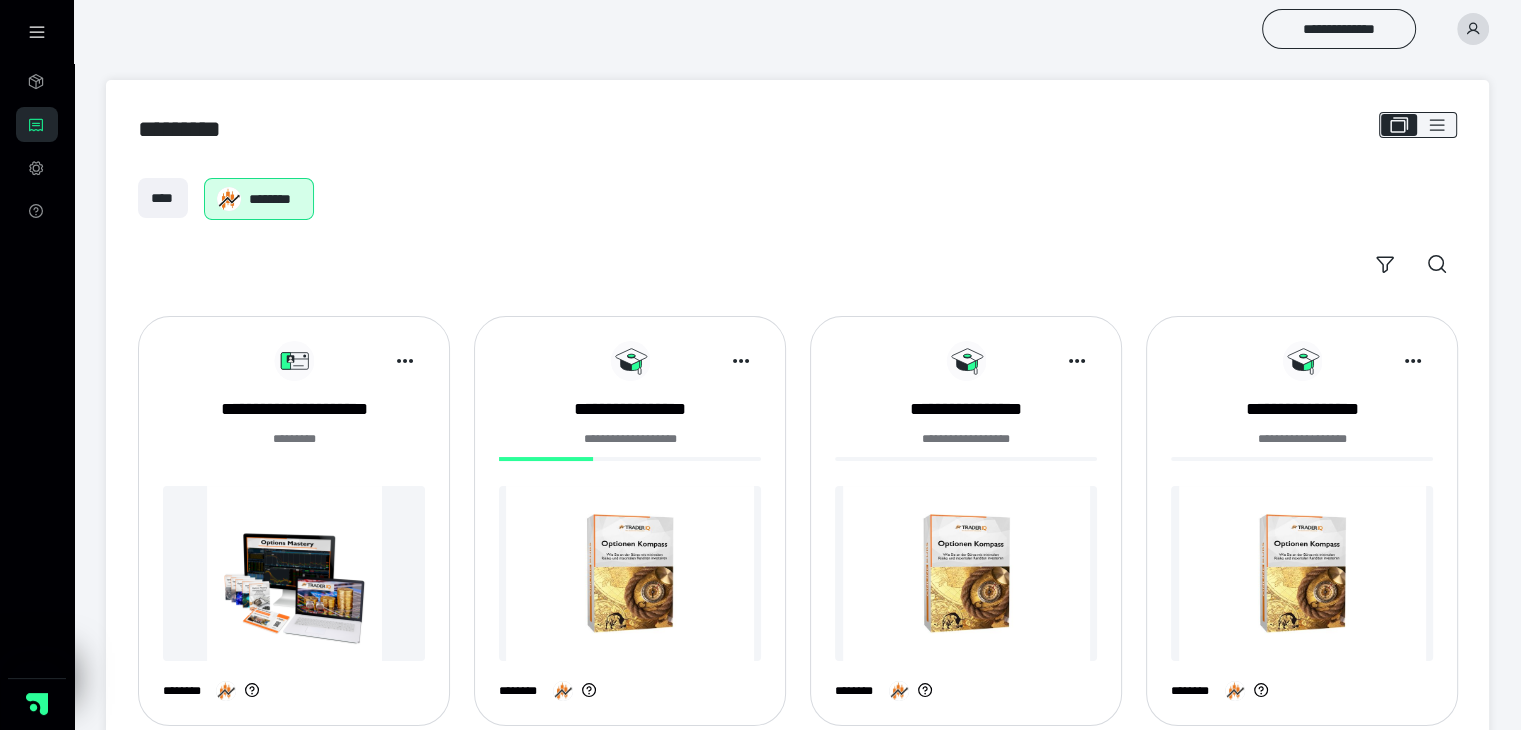 click at bounding box center [294, 573] 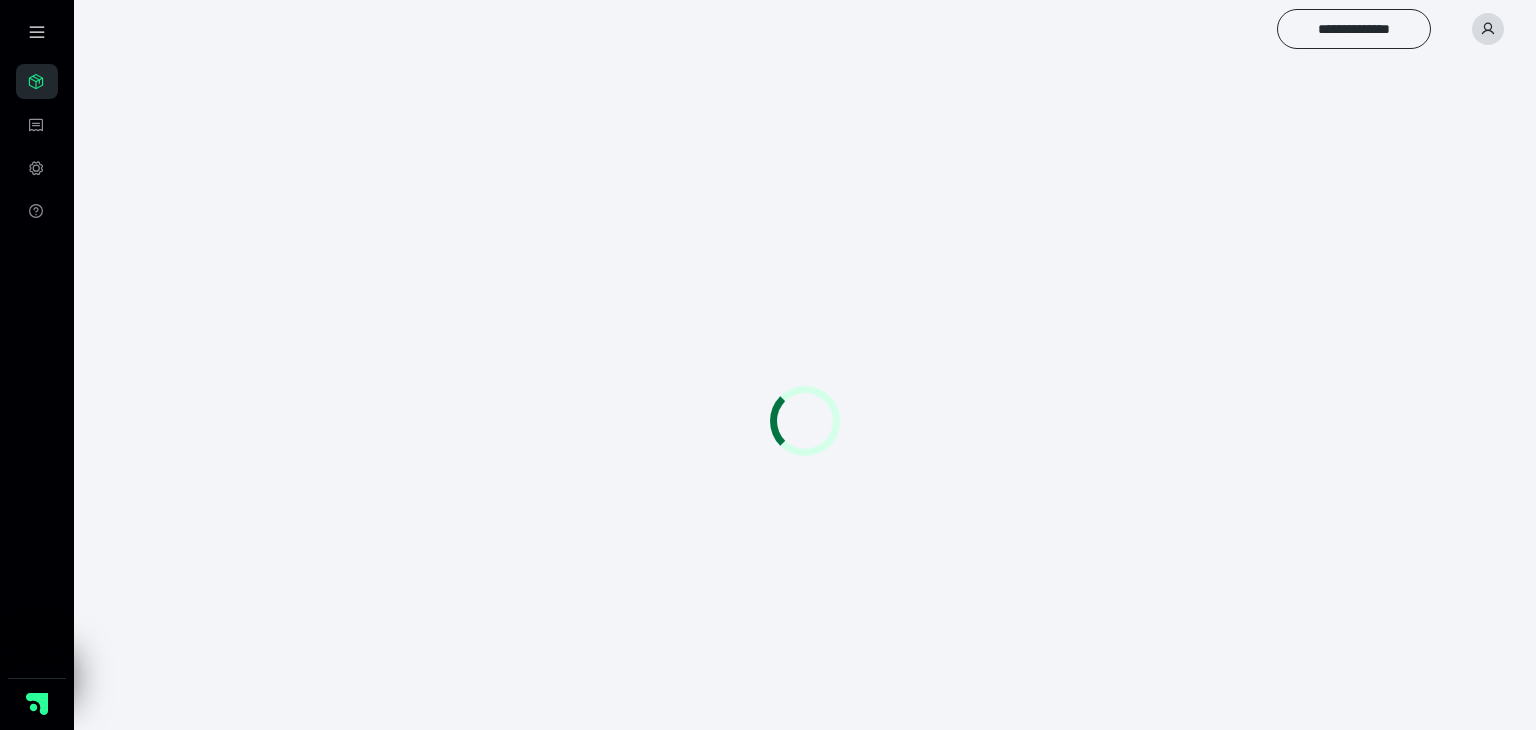 scroll, scrollTop: 0, scrollLeft: 0, axis: both 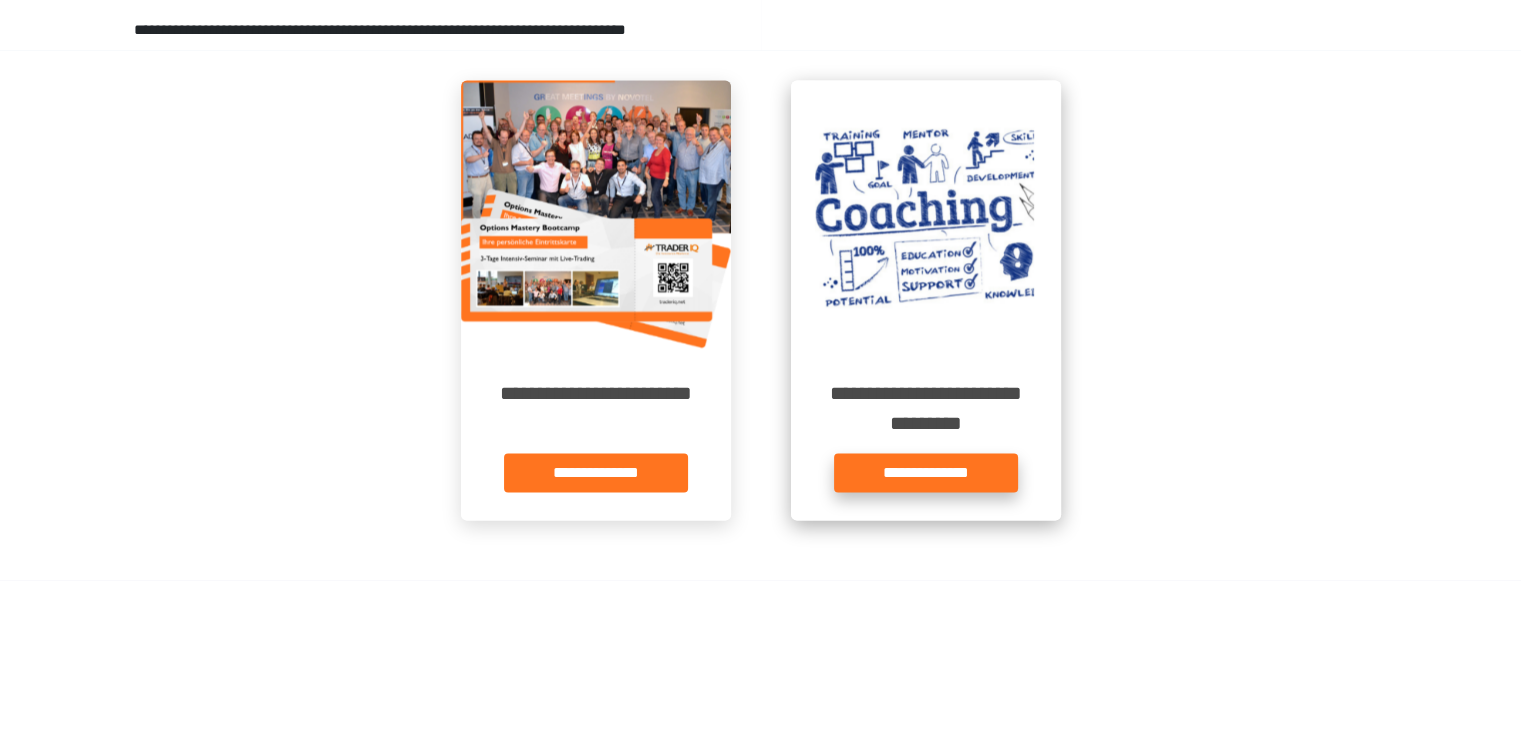 click on "**********" at bounding box center (926, 472) 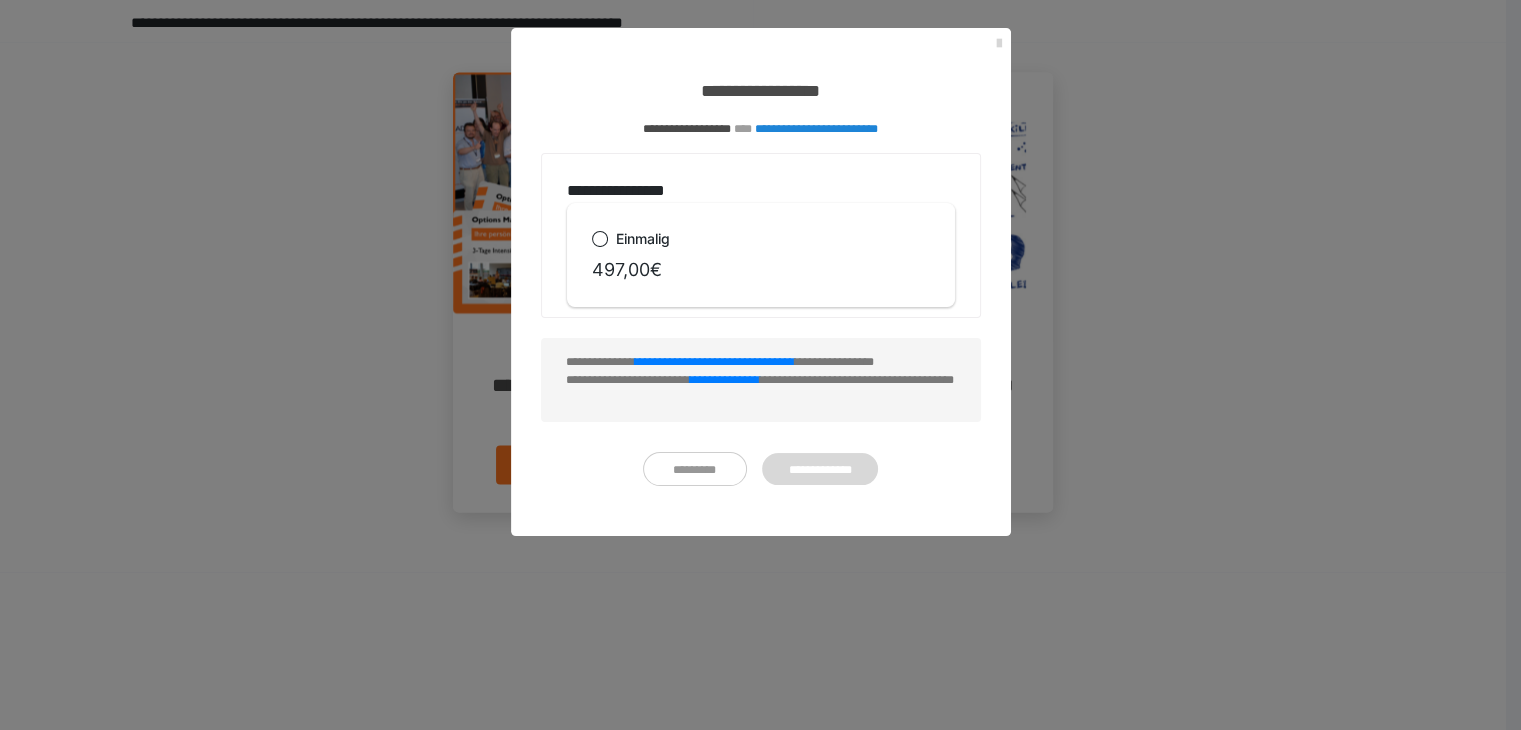 click at bounding box center [999, 44] 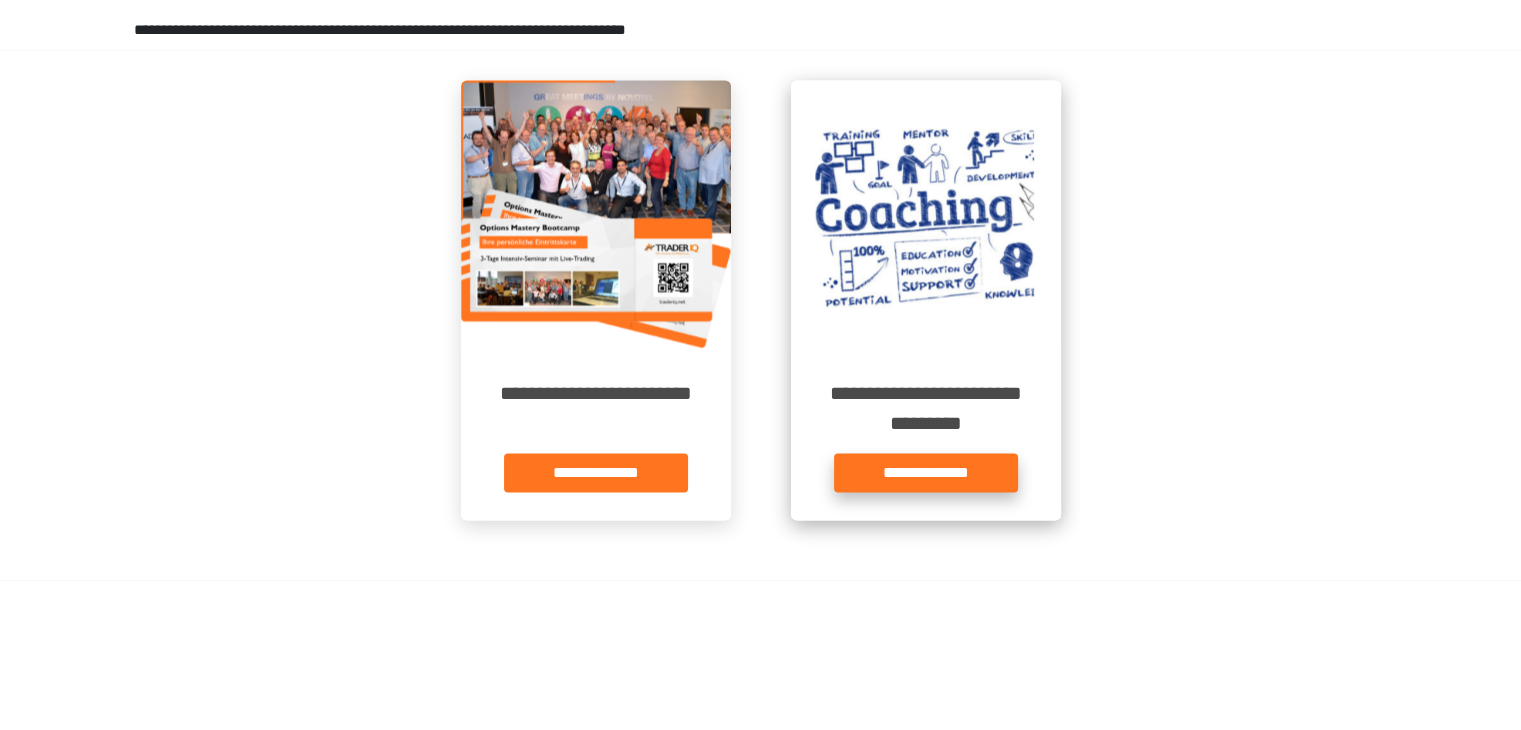 click on "**********" at bounding box center (926, 472) 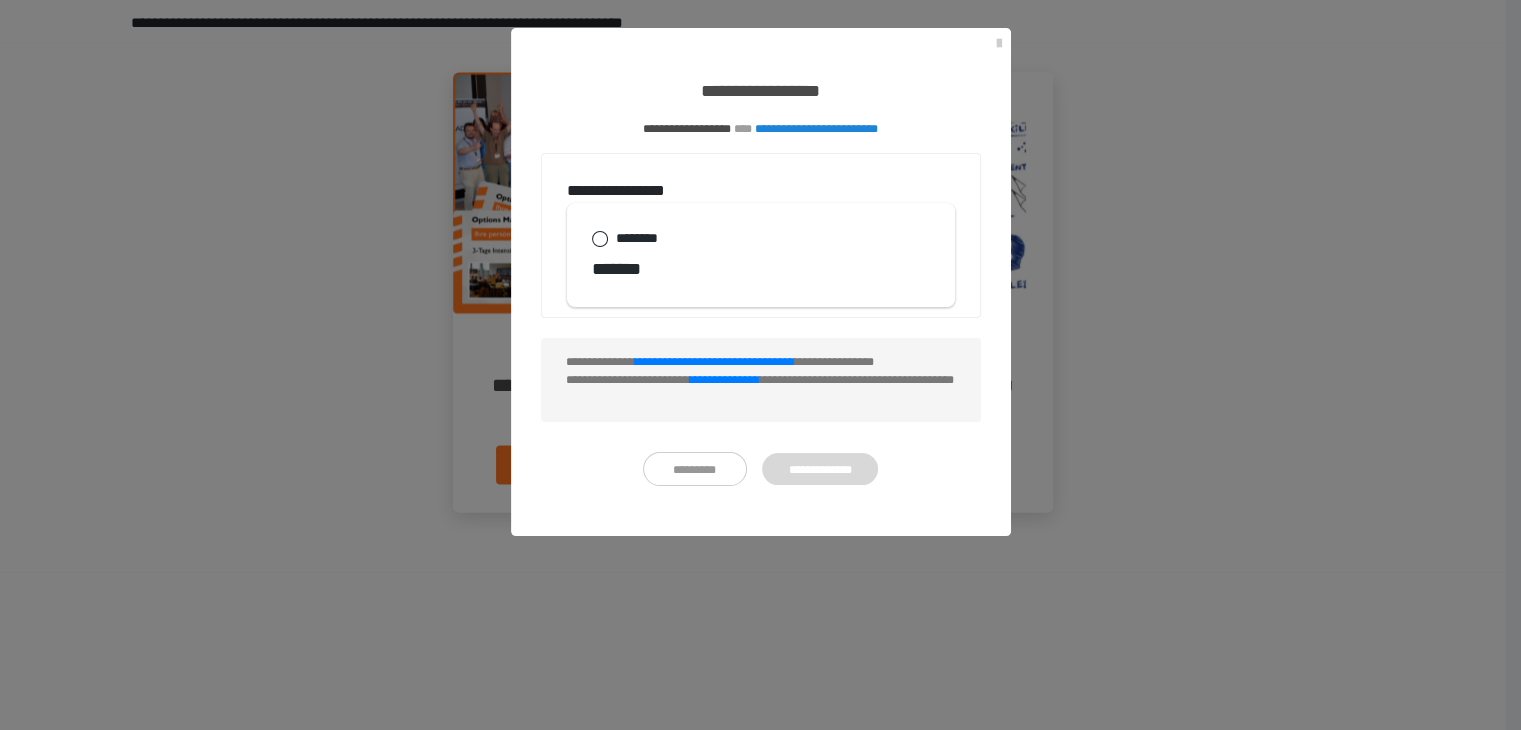click on "**********" at bounding box center (761, 66) 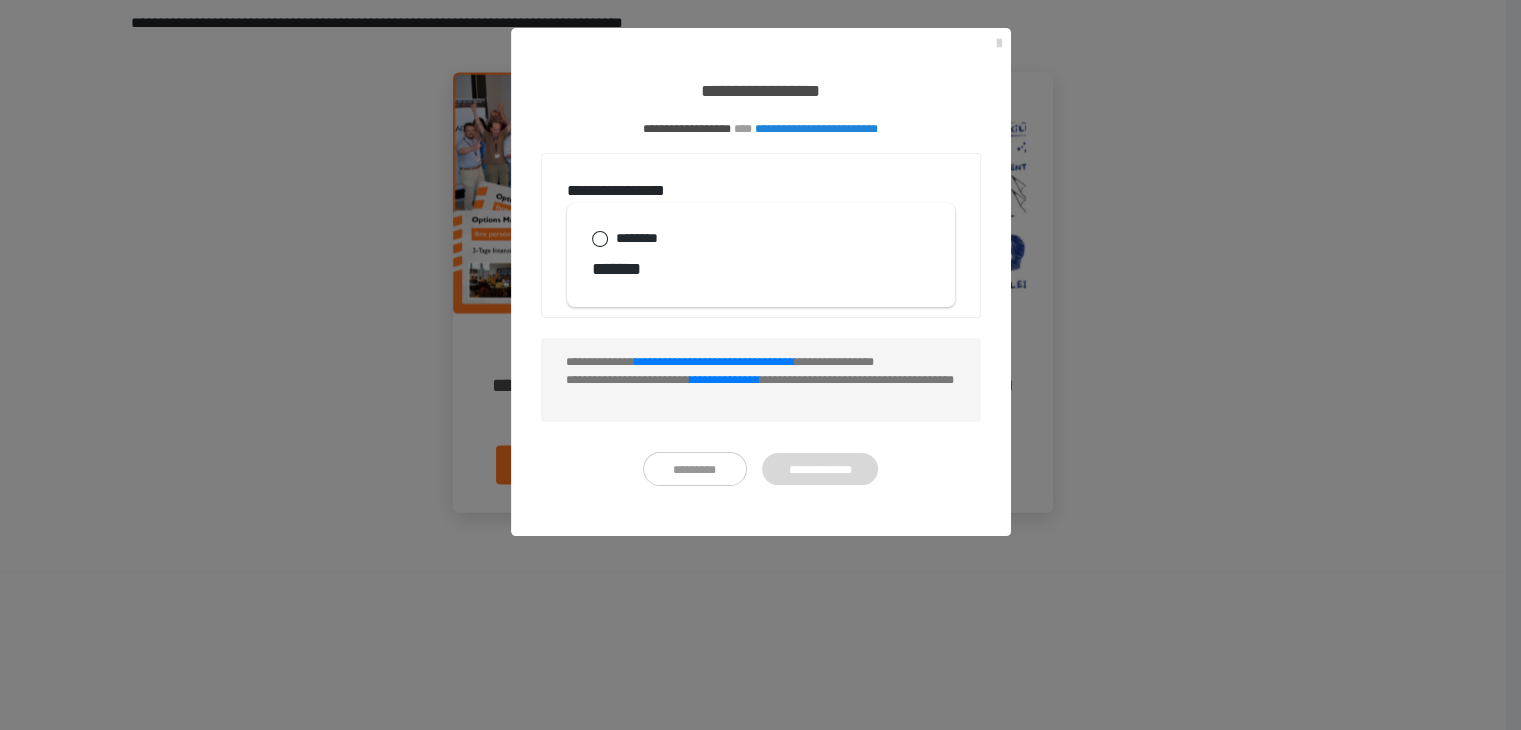click at bounding box center [999, 44] 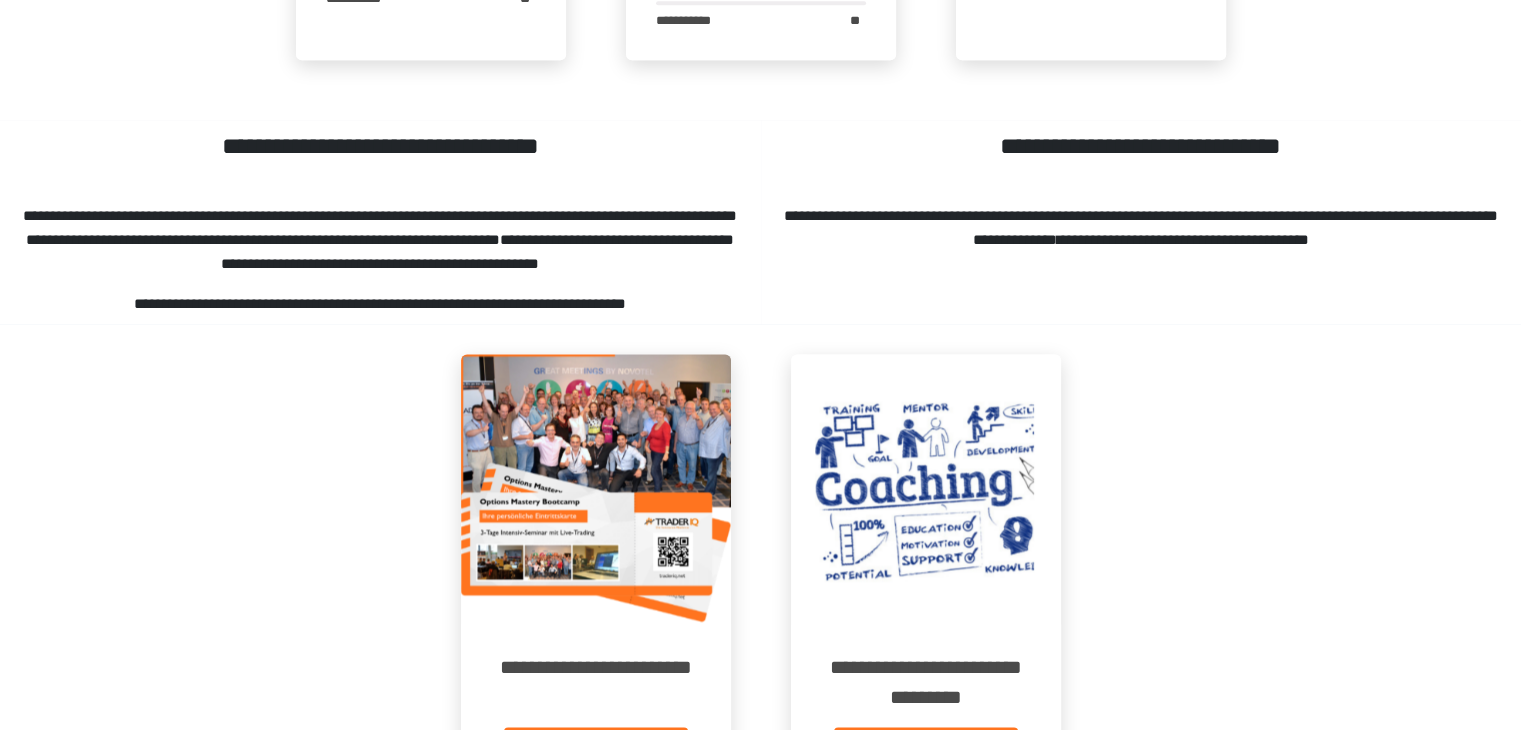 scroll, scrollTop: 2544, scrollLeft: 0, axis: vertical 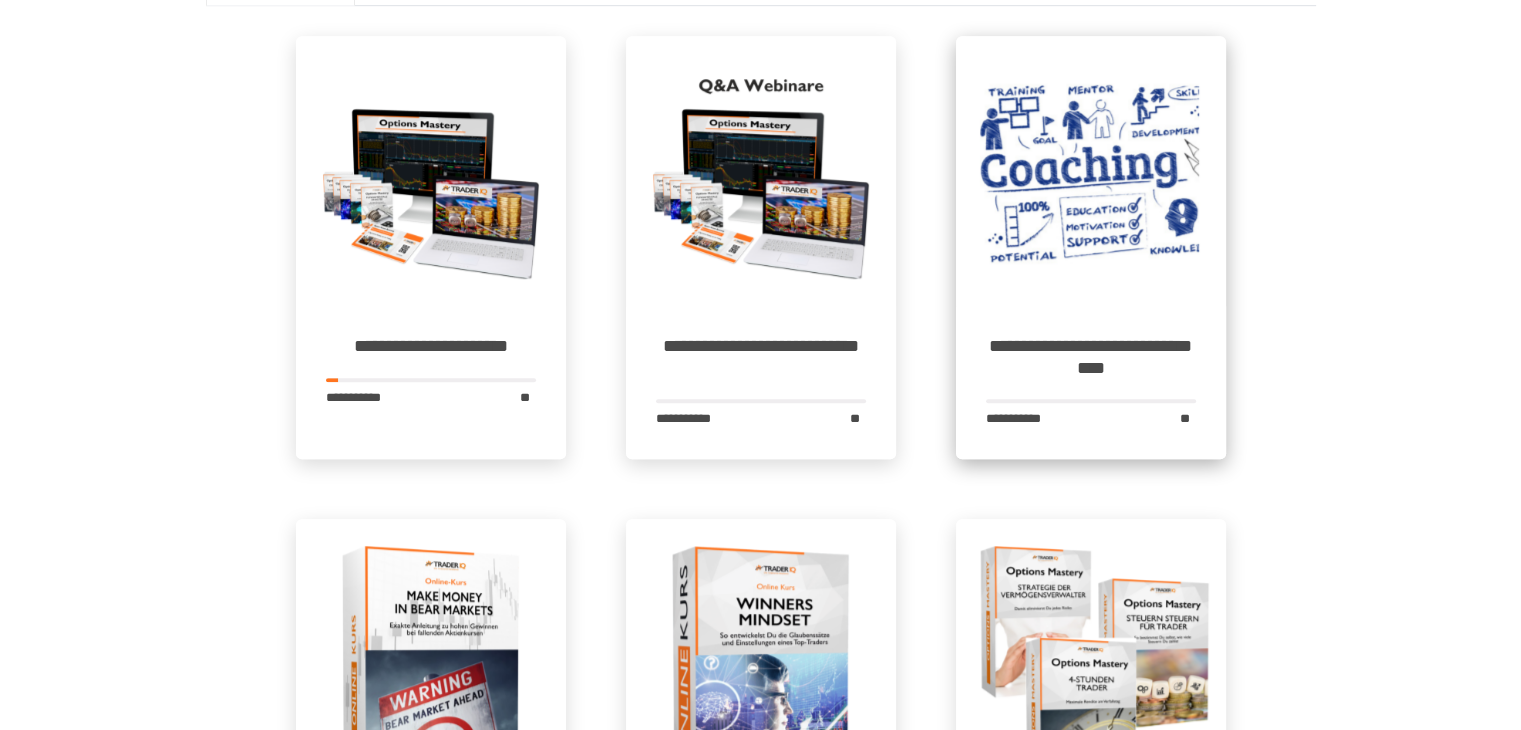 click at bounding box center (1091, 171) 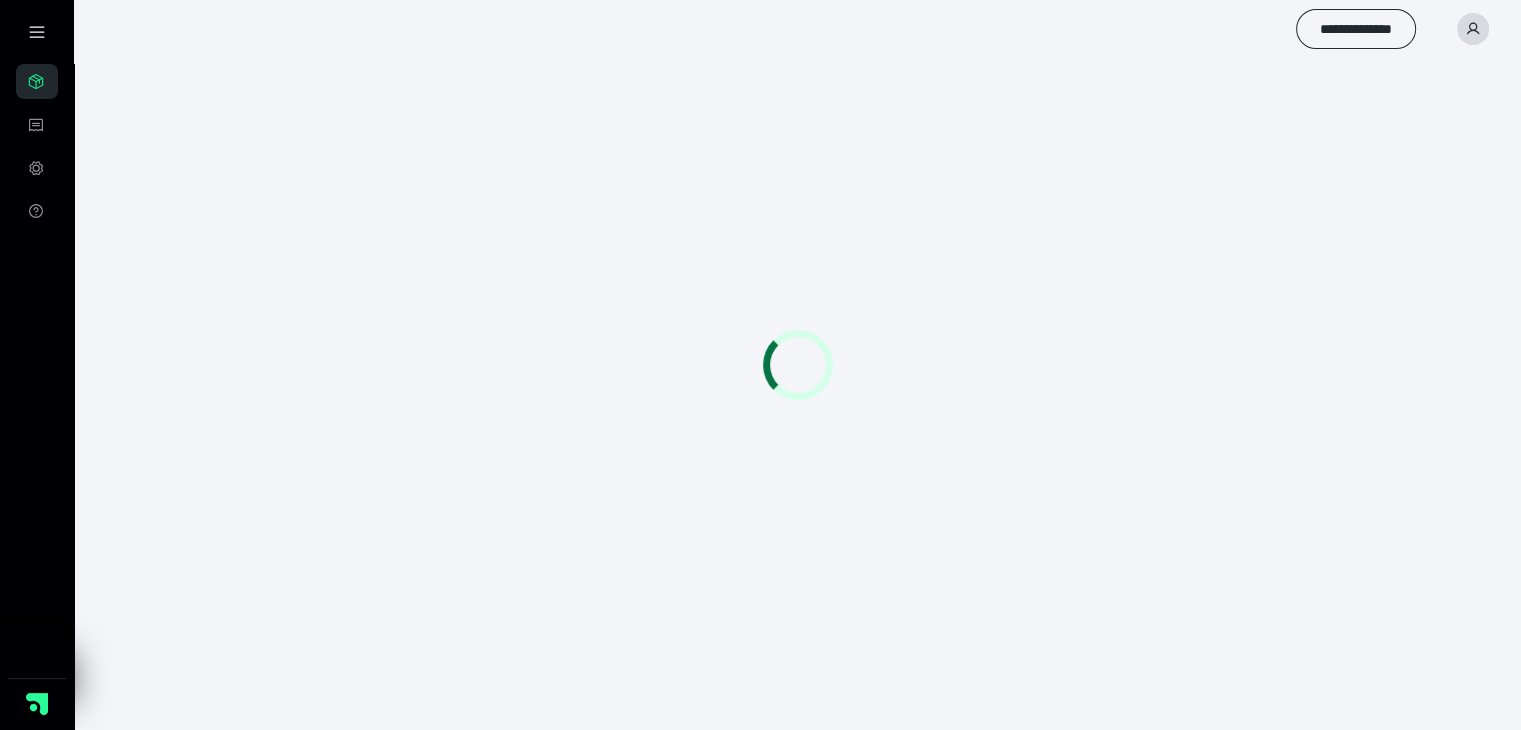scroll, scrollTop: 56, scrollLeft: 0, axis: vertical 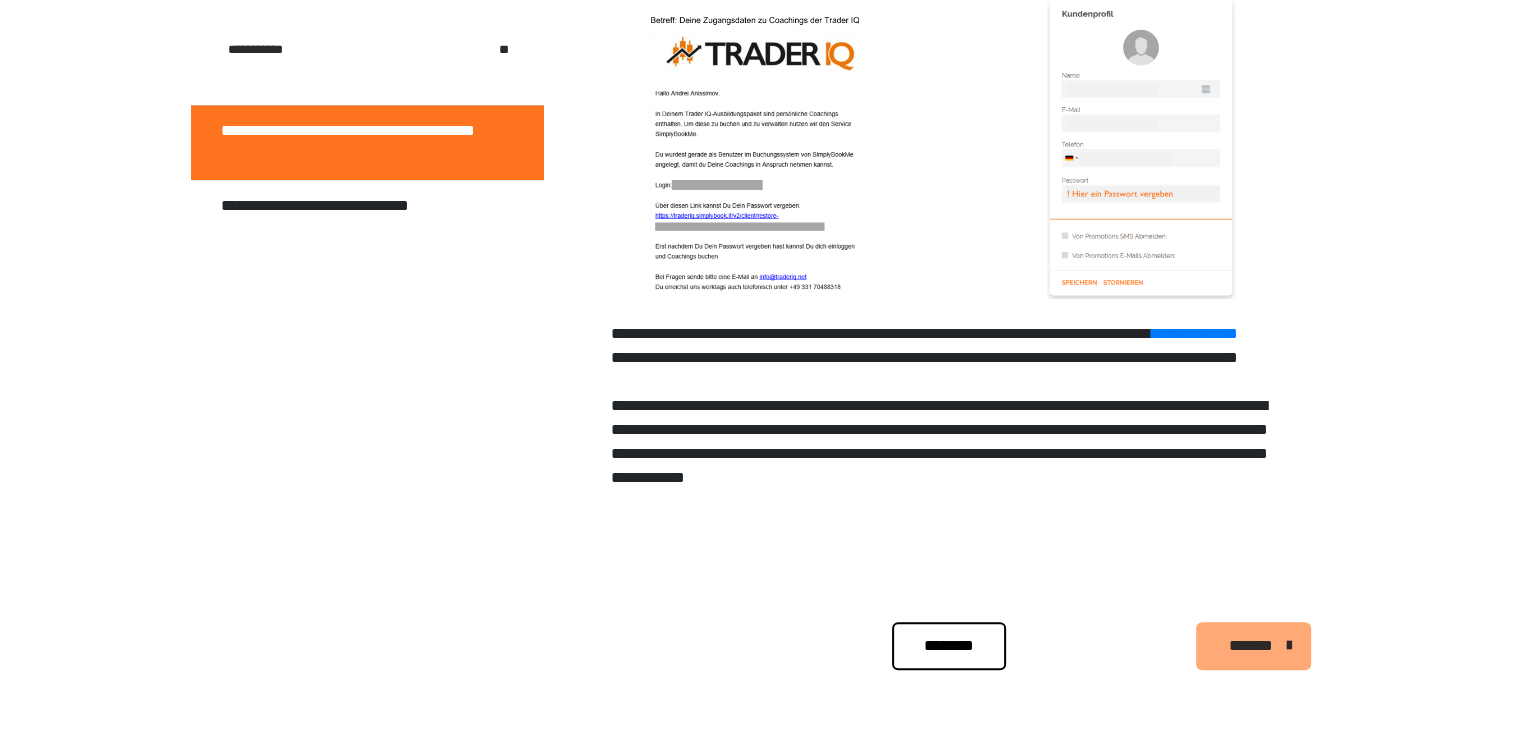 click on "********" at bounding box center (949, 646) 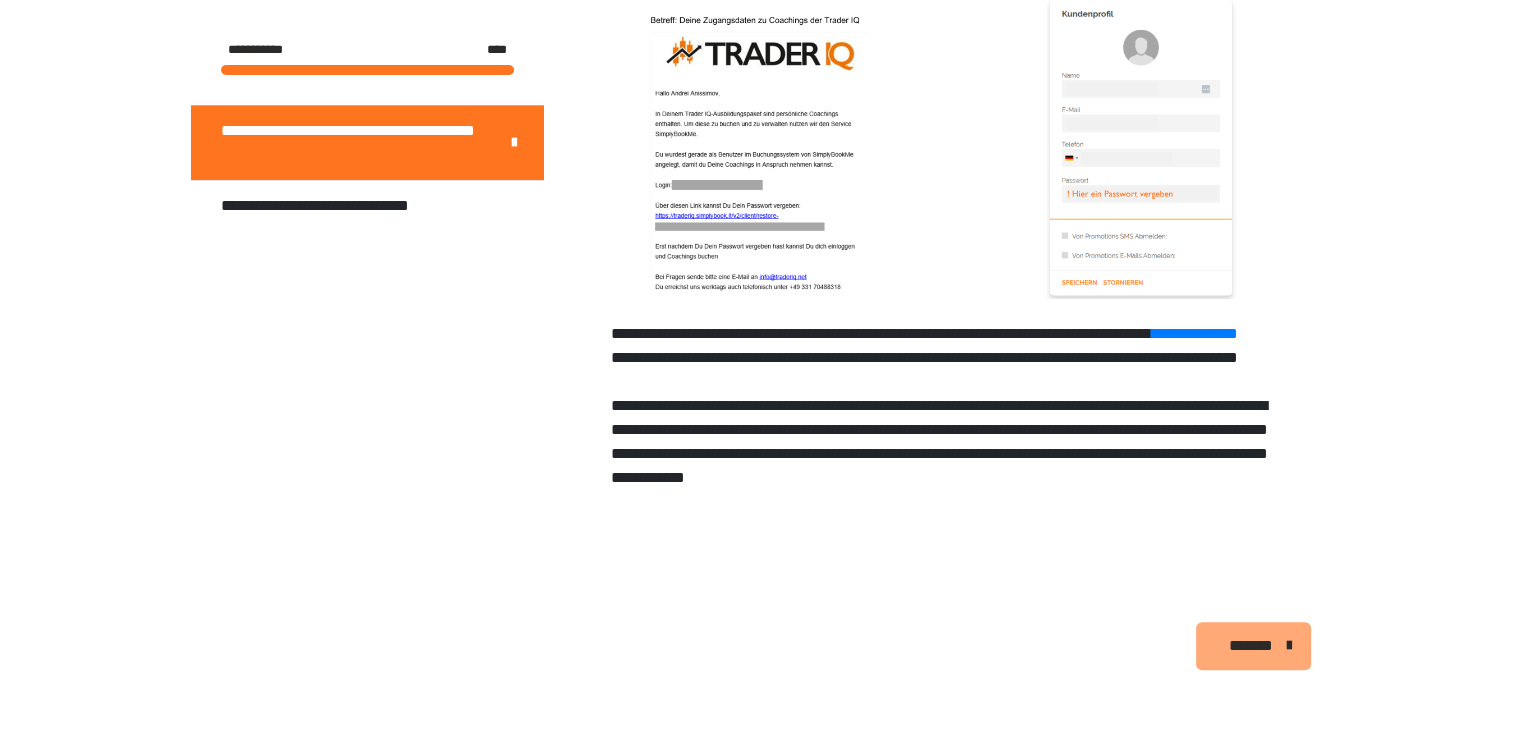 click on "*******" at bounding box center (1251, 646) 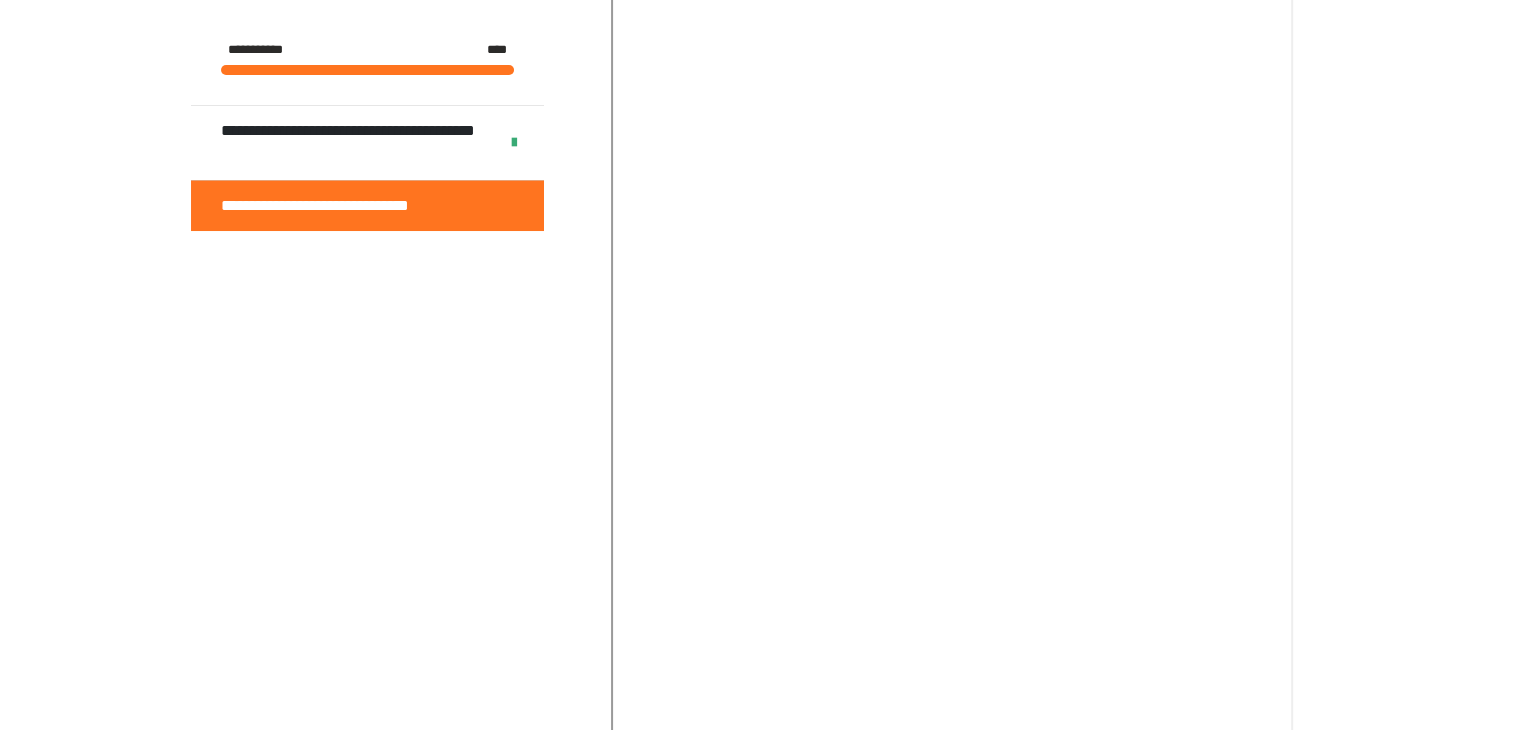 scroll, scrollTop: 634, scrollLeft: 0, axis: vertical 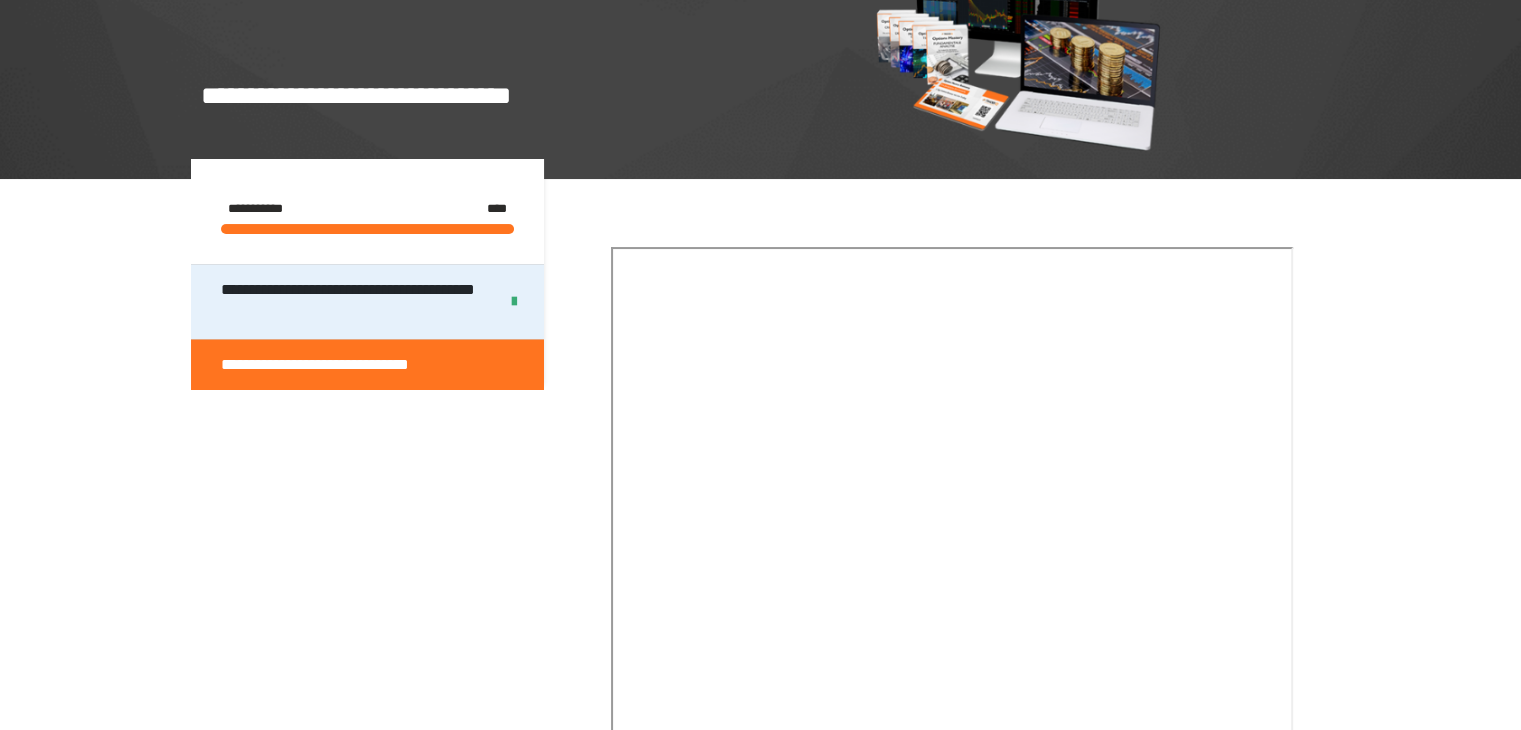 click on "**********" at bounding box center [351, 302] 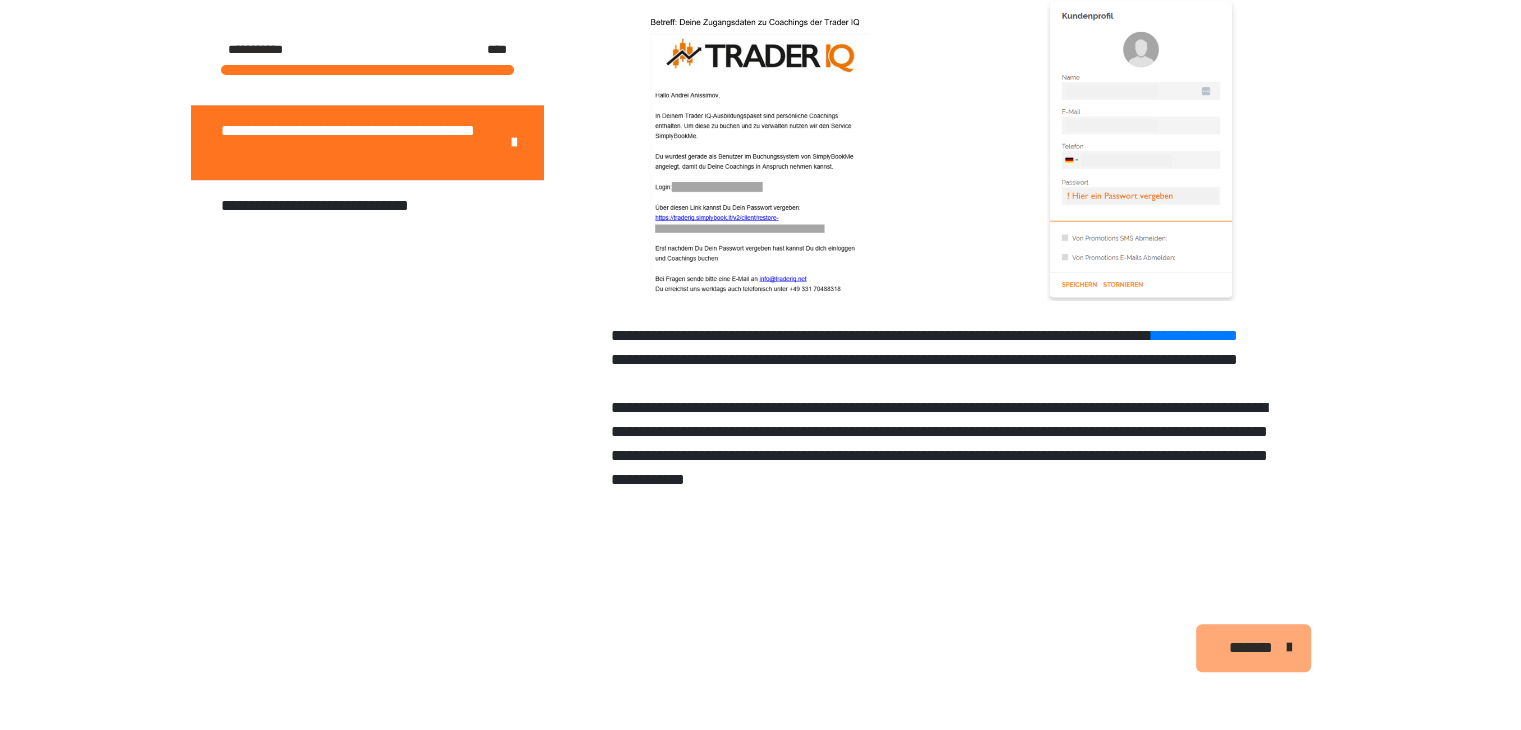 scroll, scrollTop: 675, scrollLeft: 0, axis: vertical 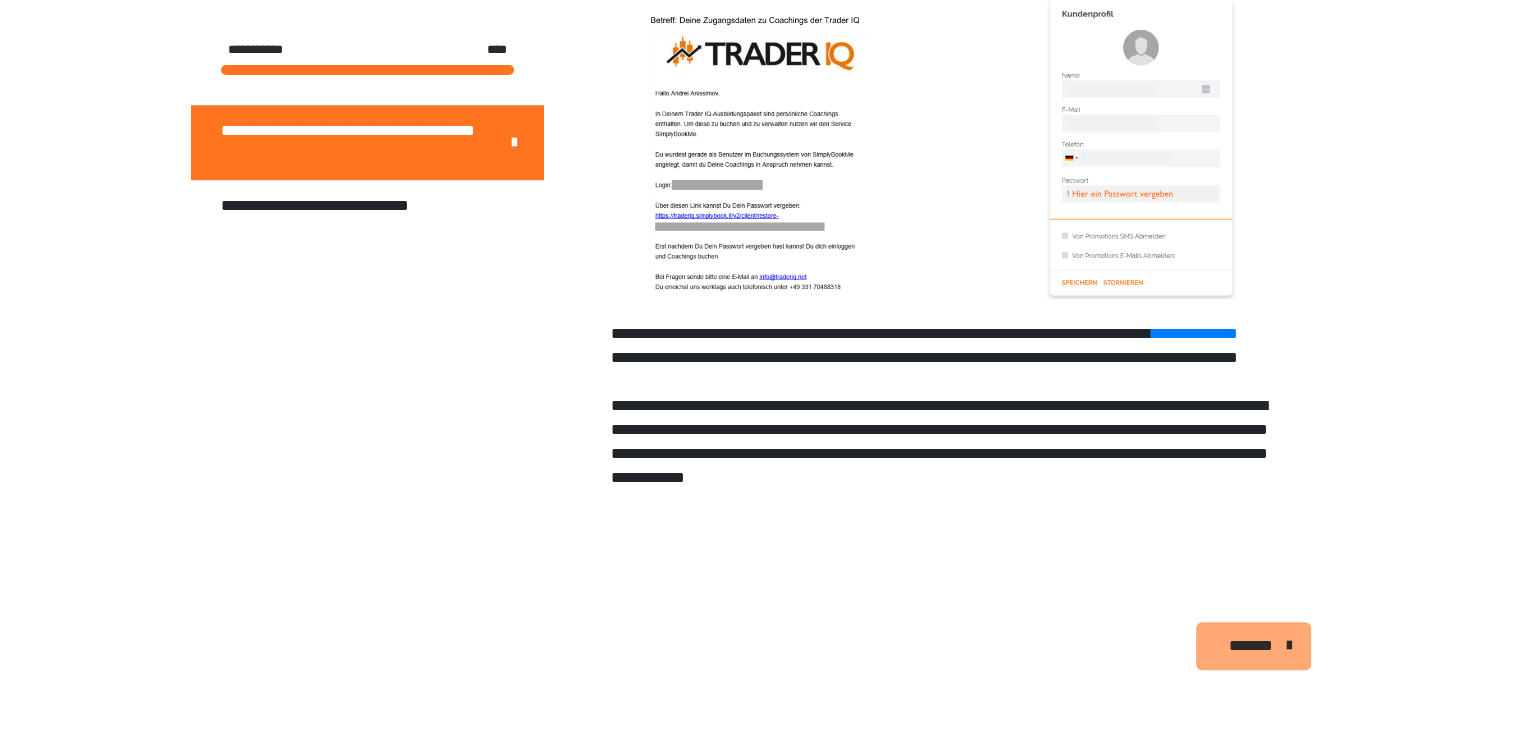 click on "*******" at bounding box center [1251, 646] 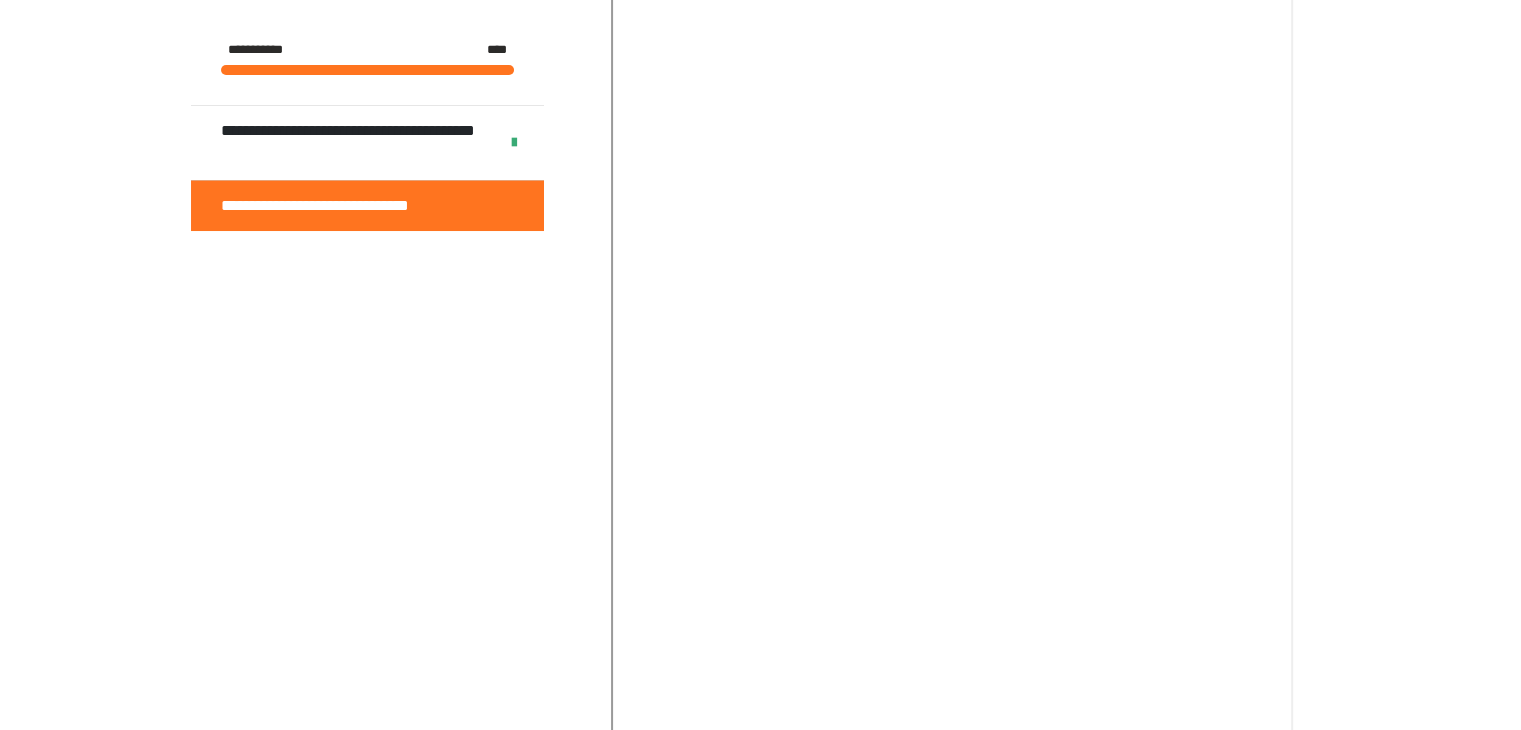 scroll, scrollTop: 1948, scrollLeft: 0, axis: vertical 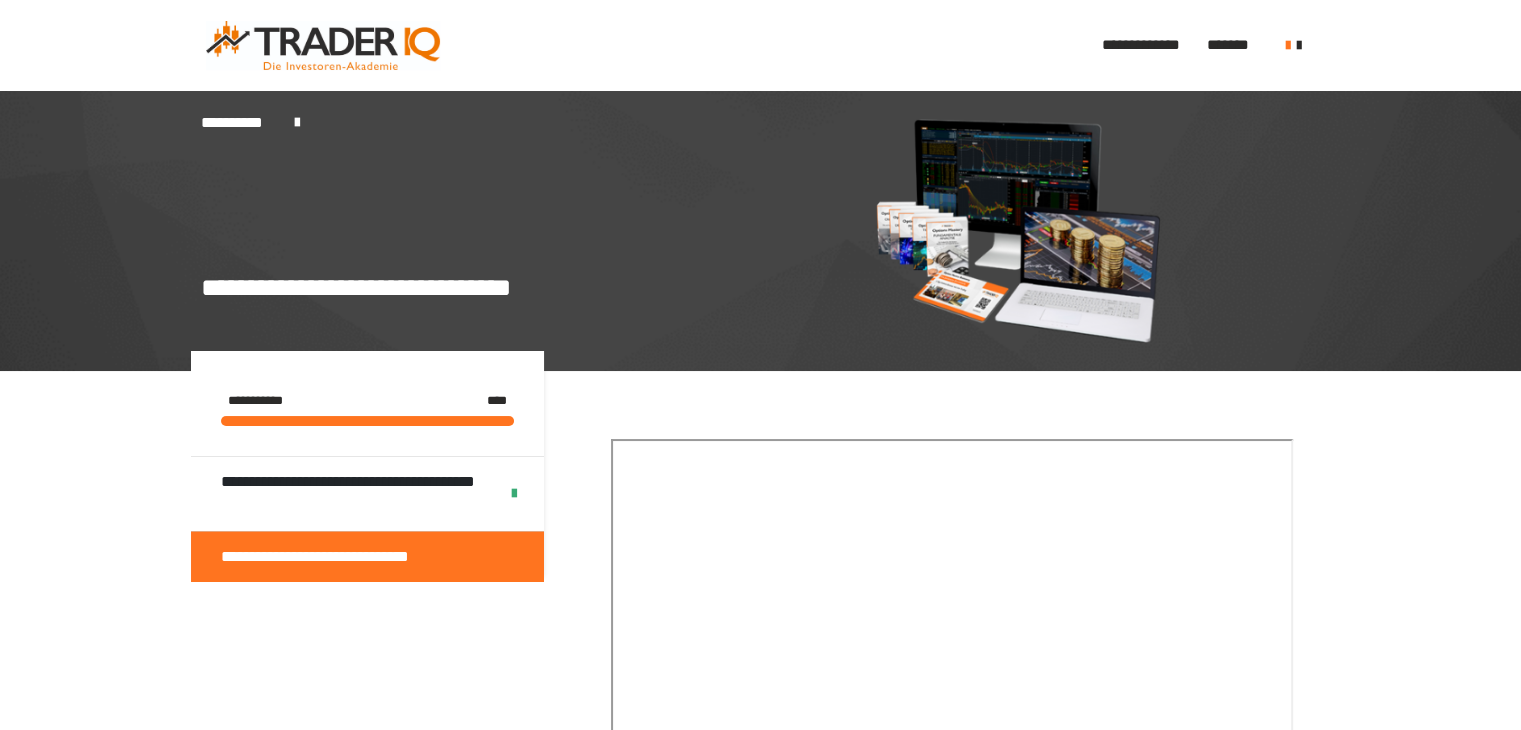 click on "**********" at bounding box center (367, 556) 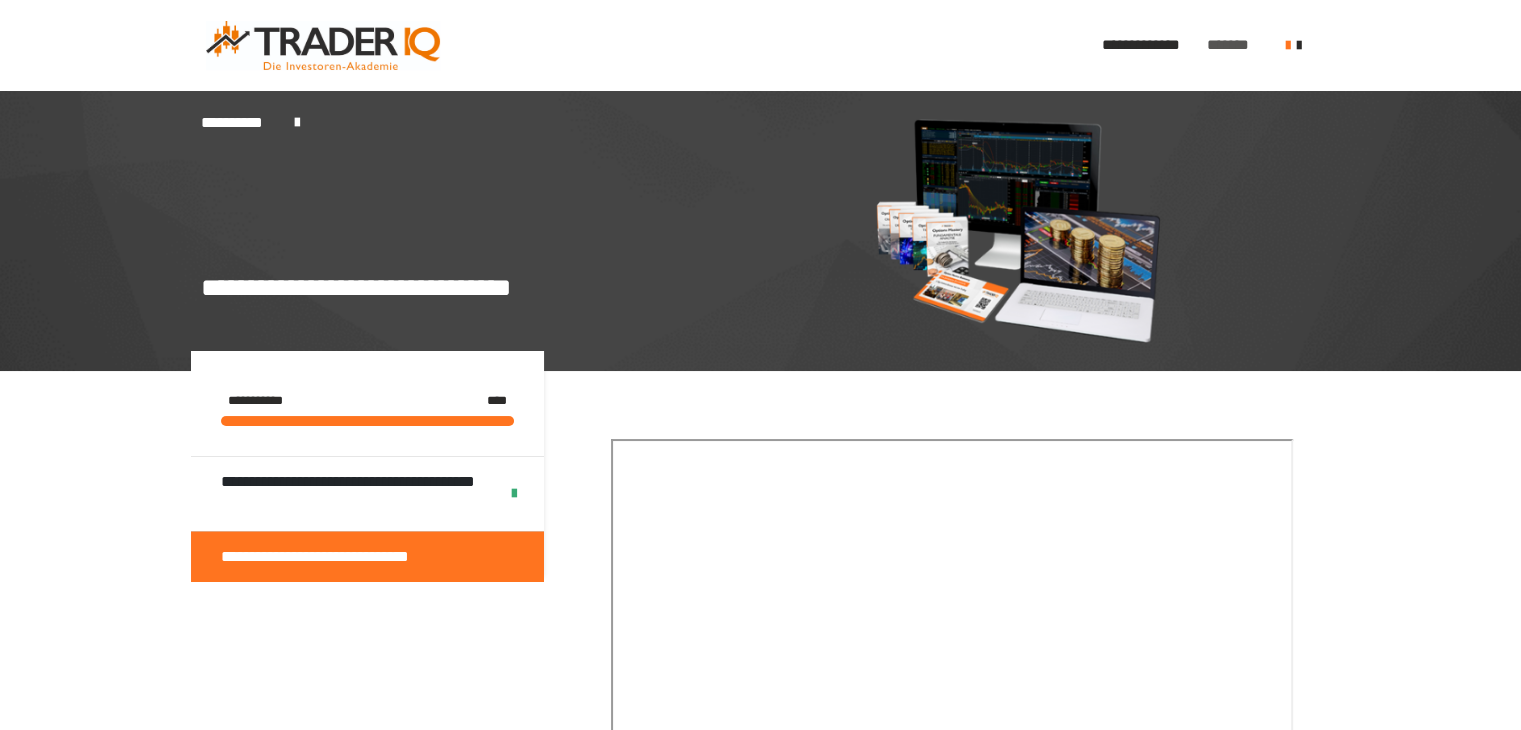 click on "*******" at bounding box center (1231, 45) 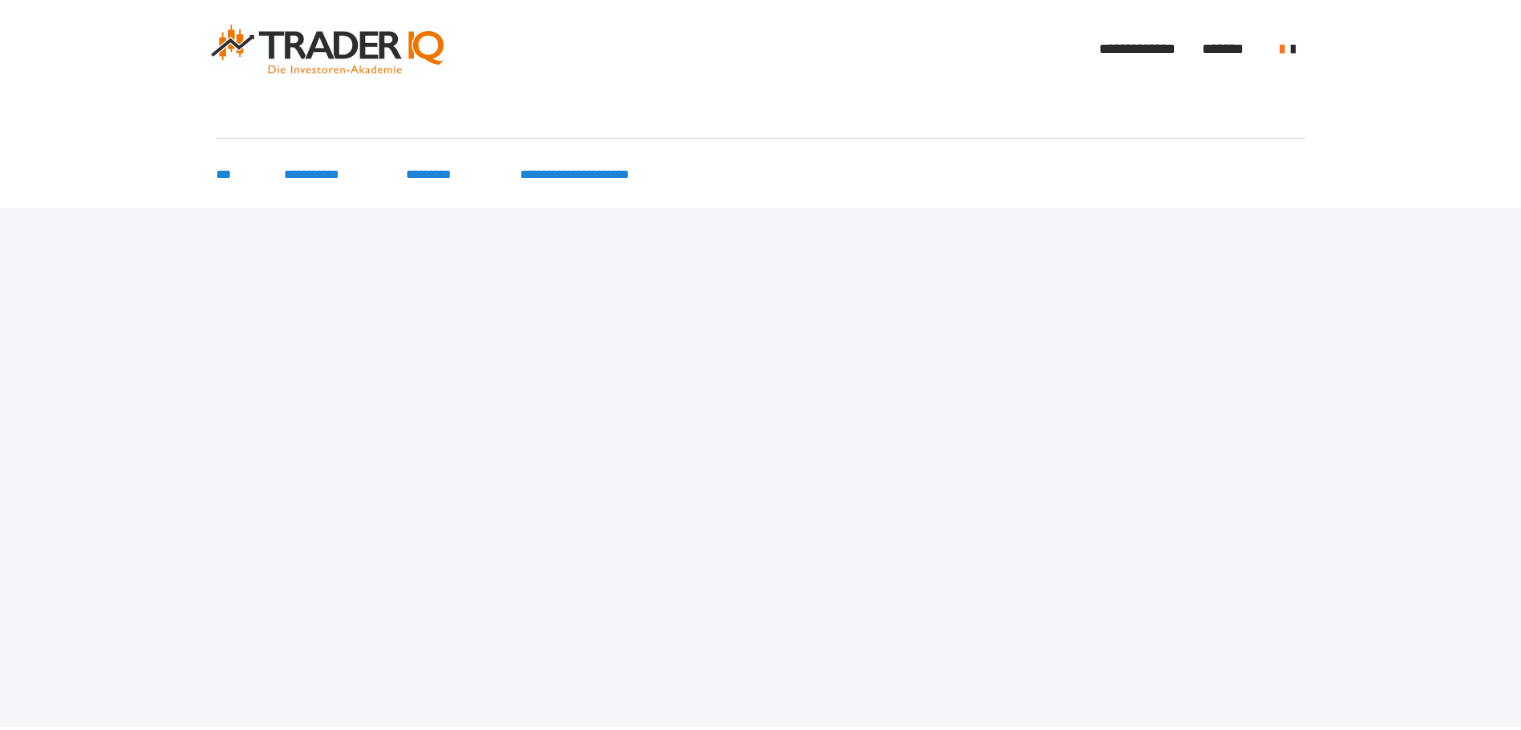 scroll, scrollTop: 0, scrollLeft: 0, axis: both 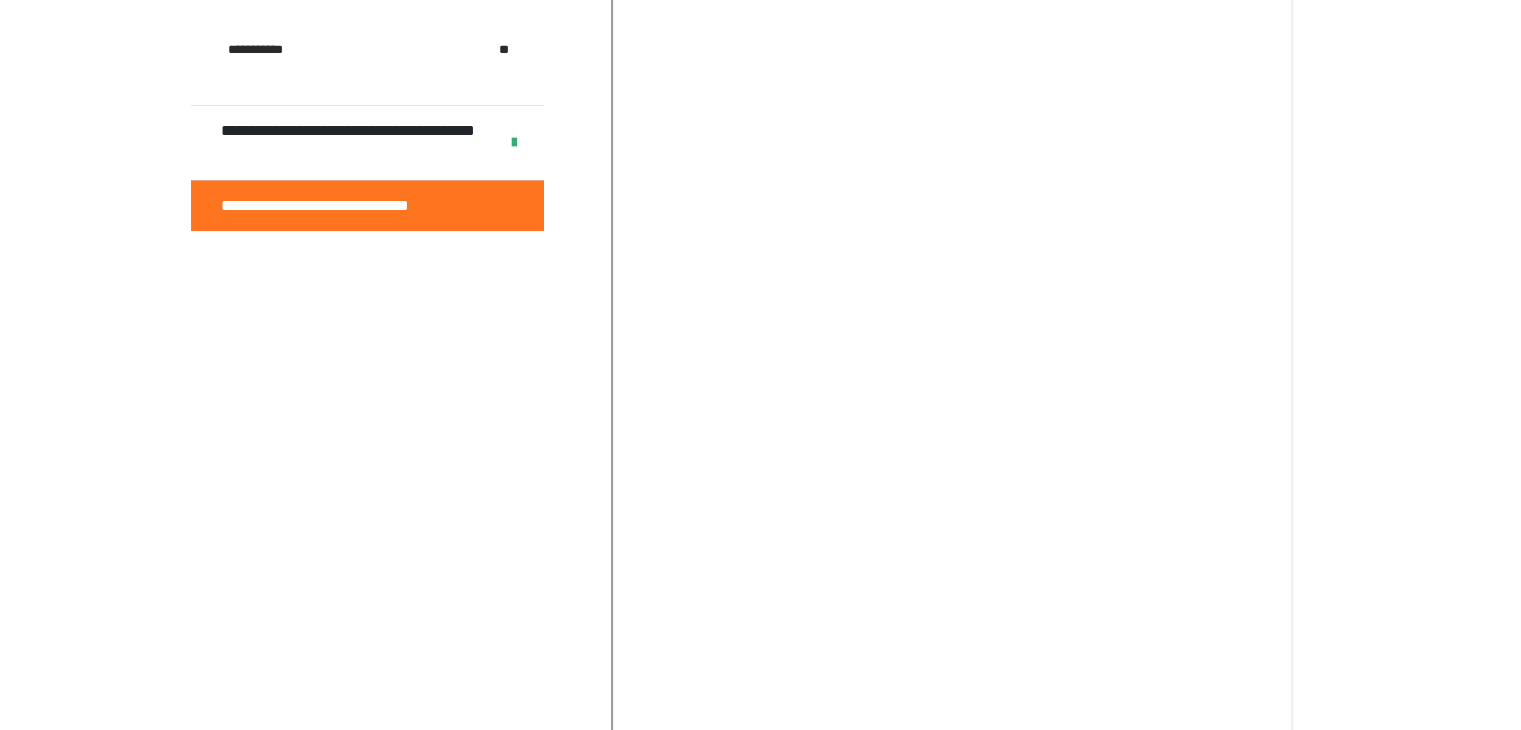 click on "**********" at bounding box center (760, -69) 